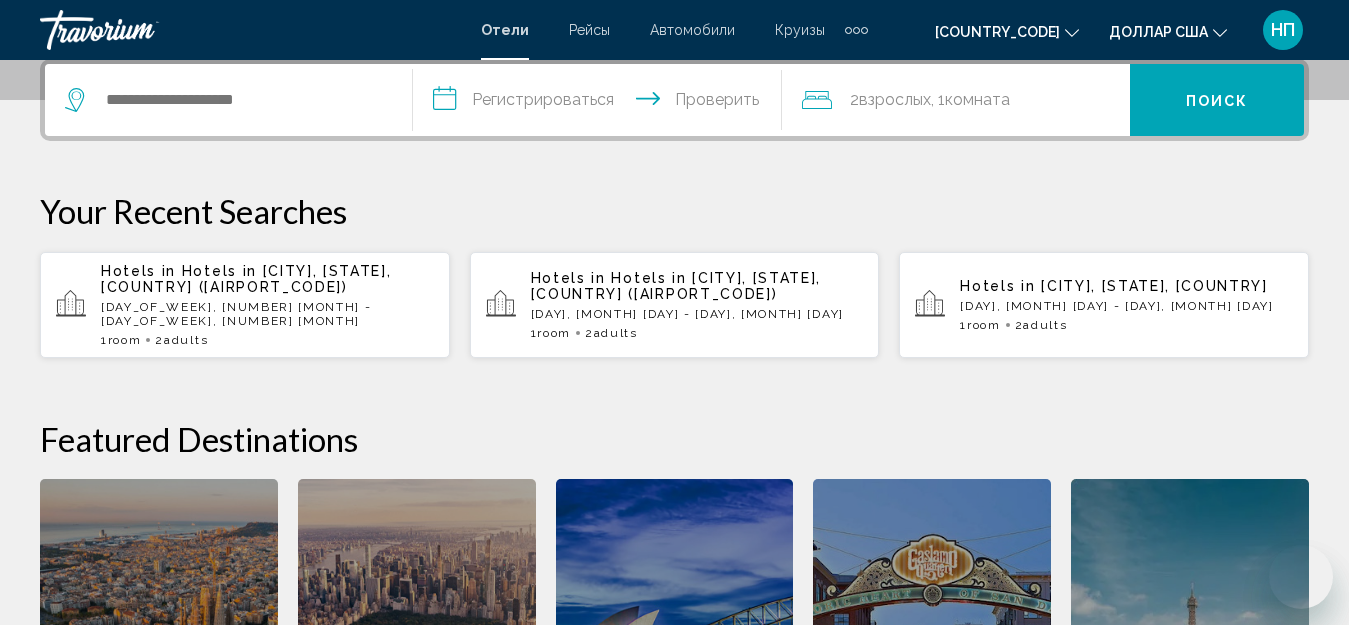 scroll, scrollTop: 500, scrollLeft: 0, axis: vertical 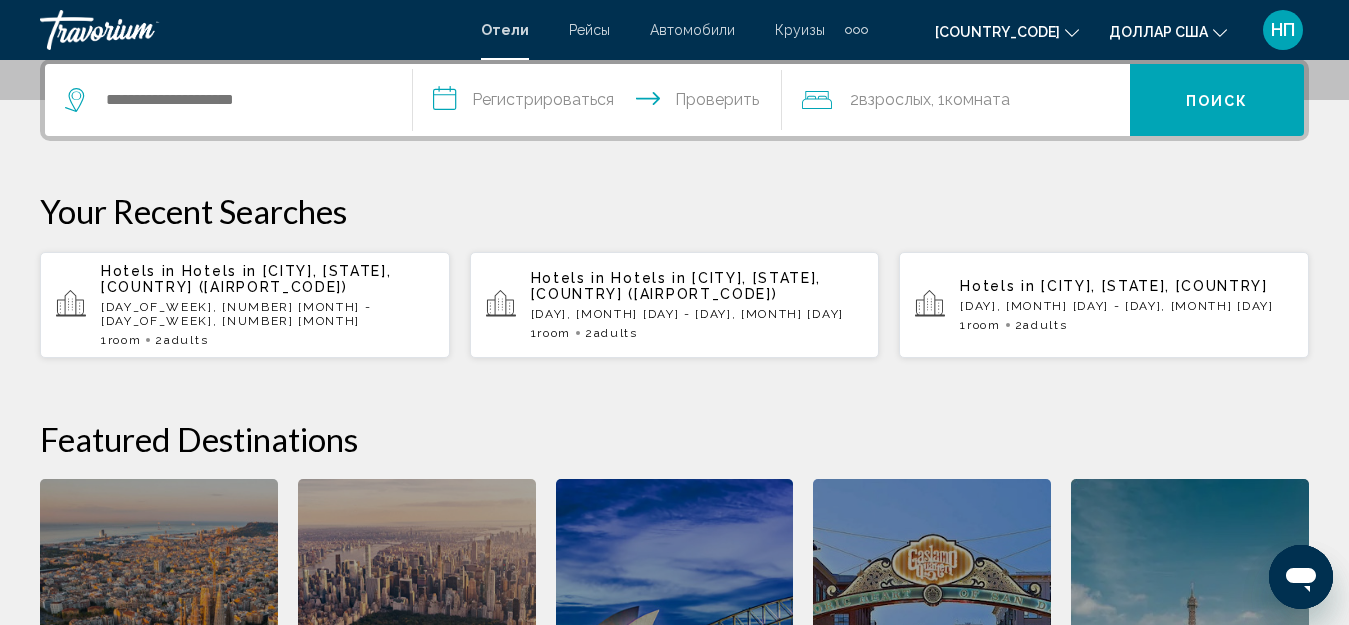 click on "Hotels in [CITY], [STATE], [COUNTRY] ([AIRPORT_CODE])" at bounding box center (246, 279) 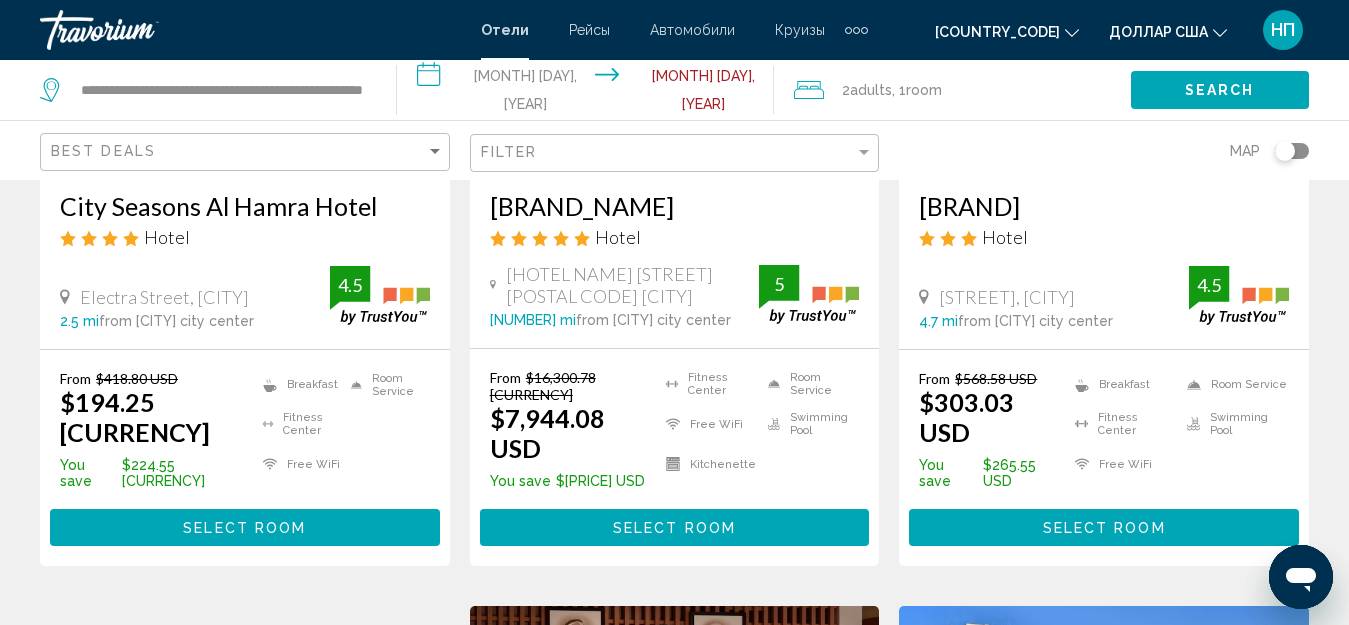 scroll, scrollTop: 400, scrollLeft: 0, axis: vertical 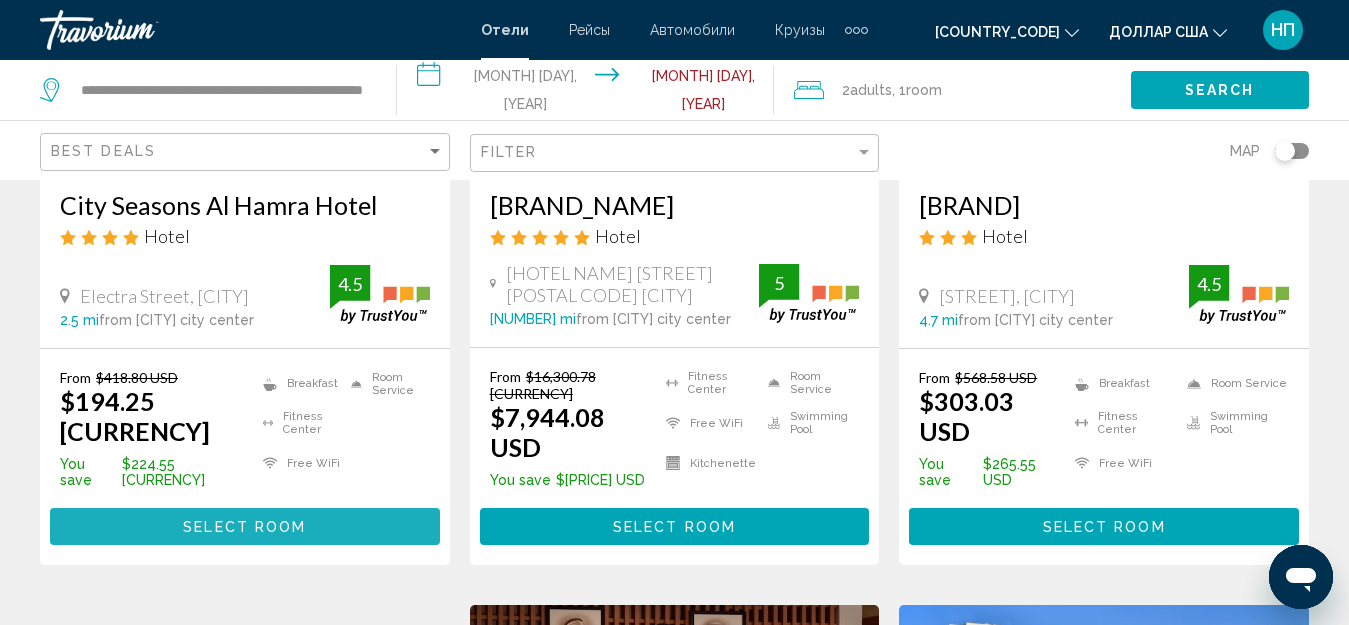 click on "Select Room" at bounding box center (244, 527) 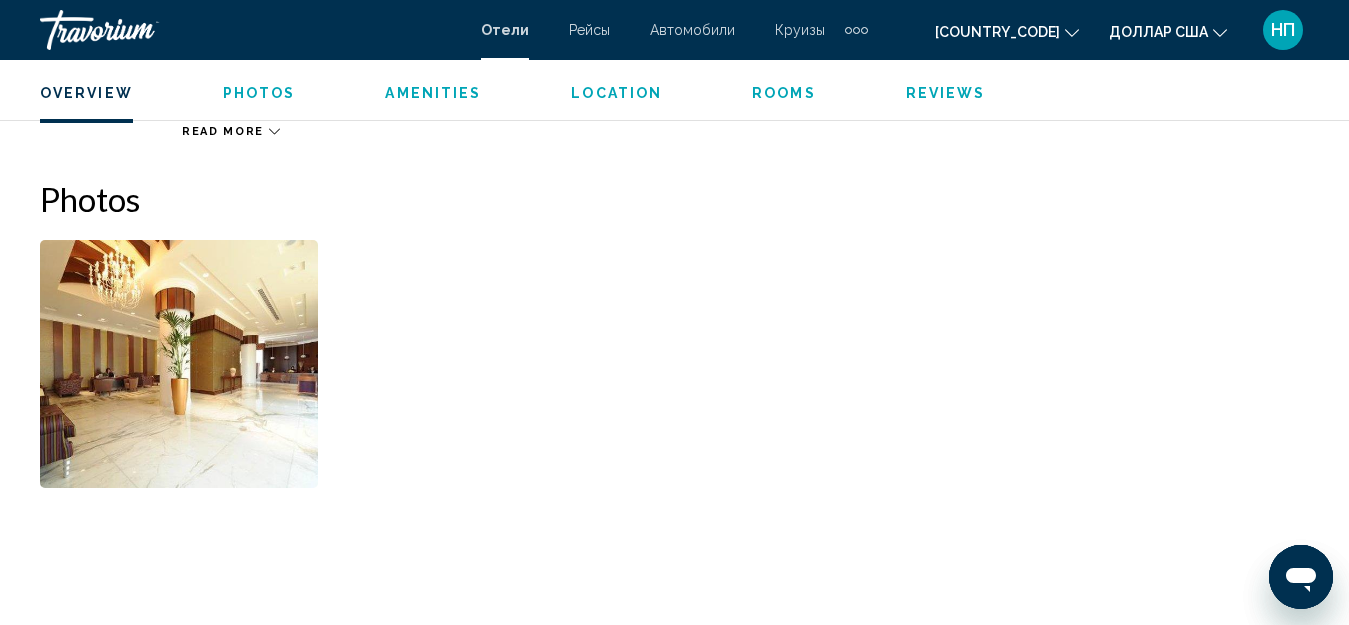 scroll, scrollTop: 1222, scrollLeft: 0, axis: vertical 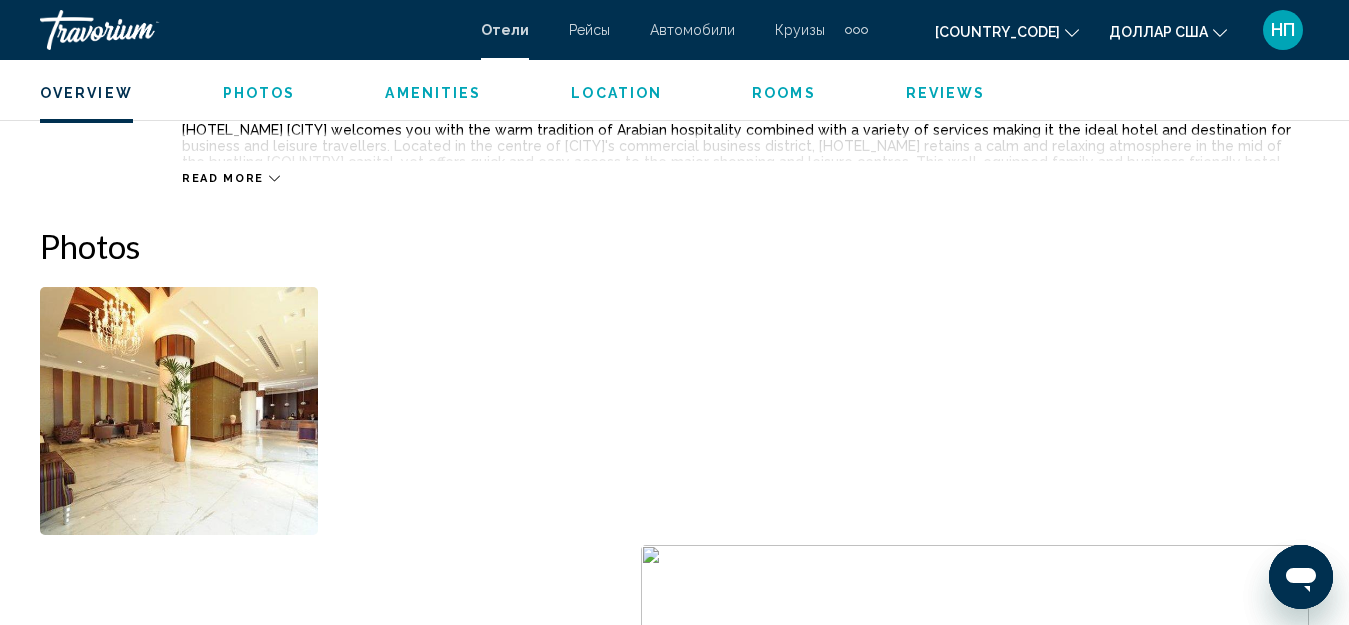 click at bounding box center [179, 411] 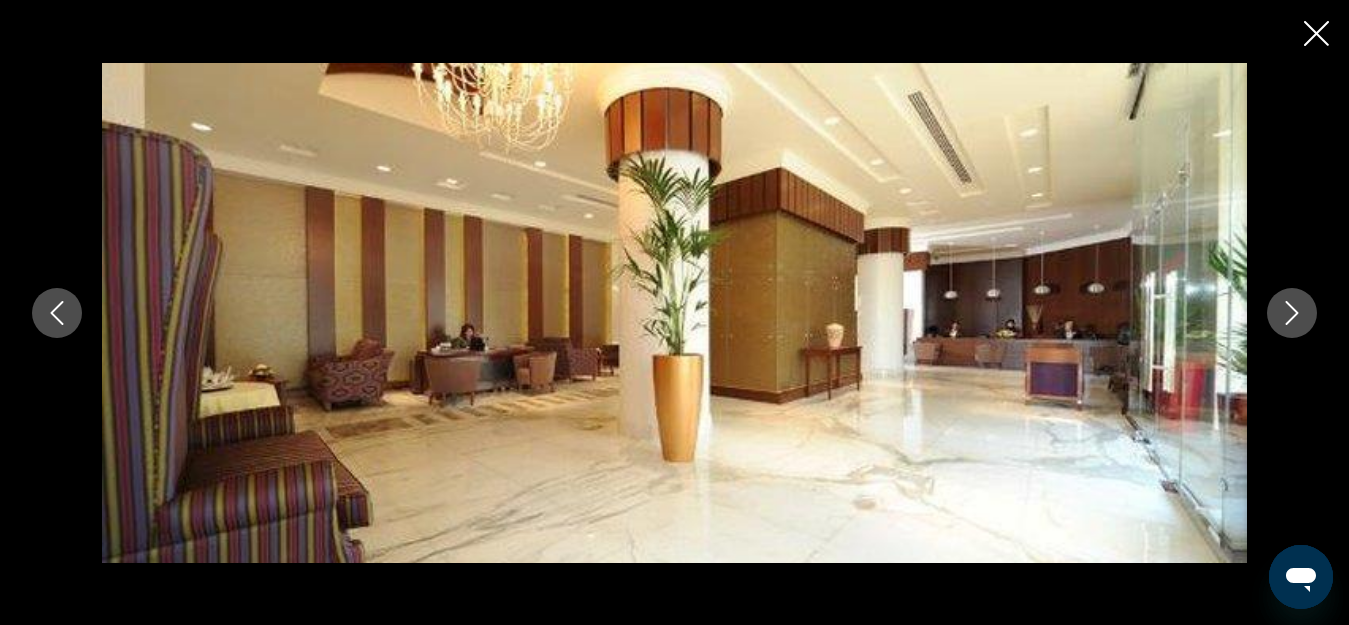 click at bounding box center [1292, 313] 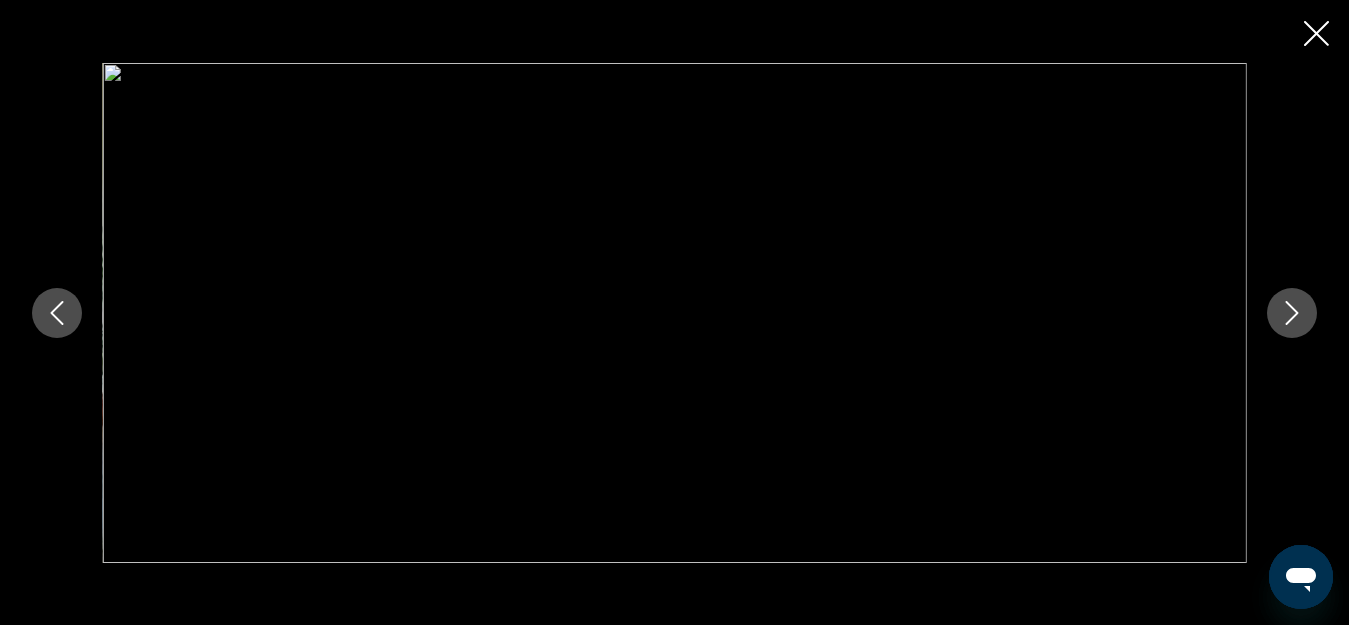 click at bounding box center [1292, 313] 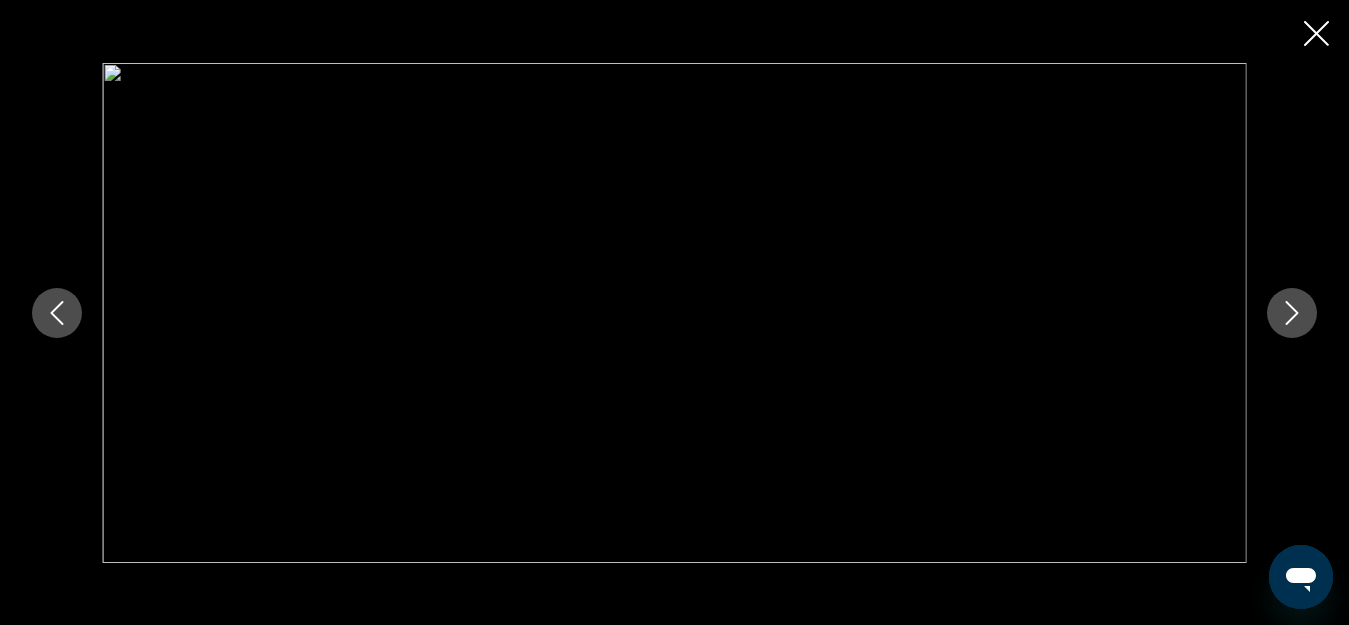 click at bounding box center [1292, 313] 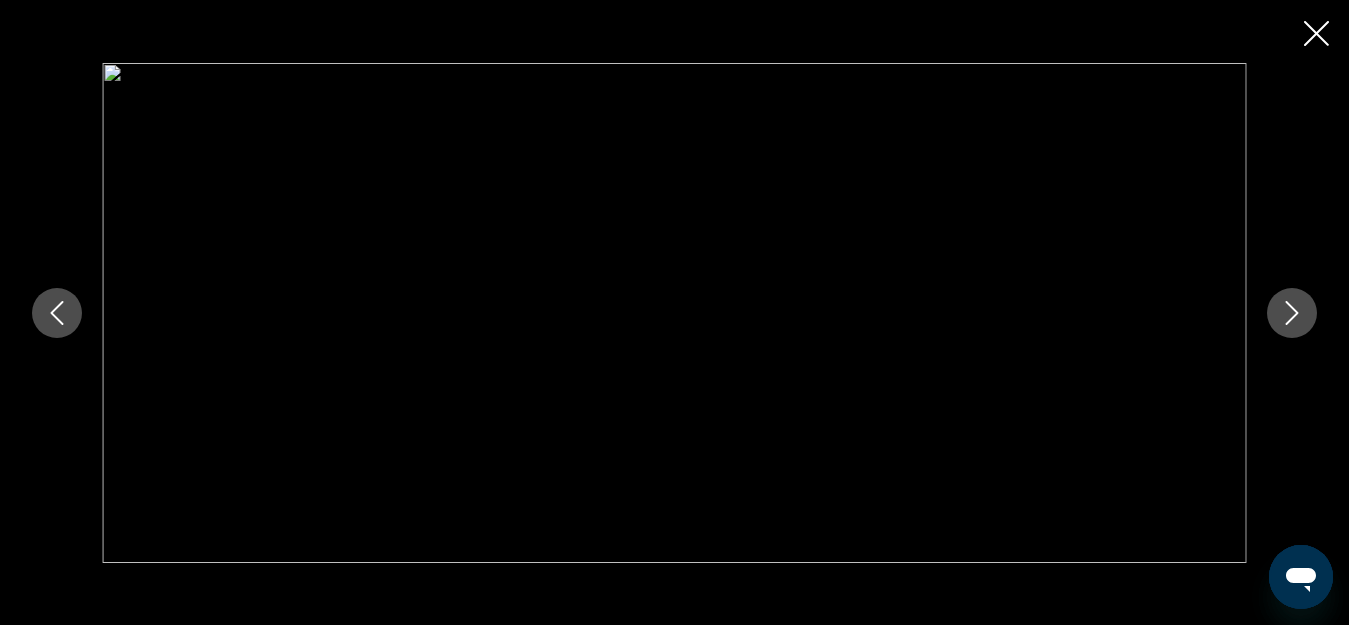 click at bounding box center [1292, 313] 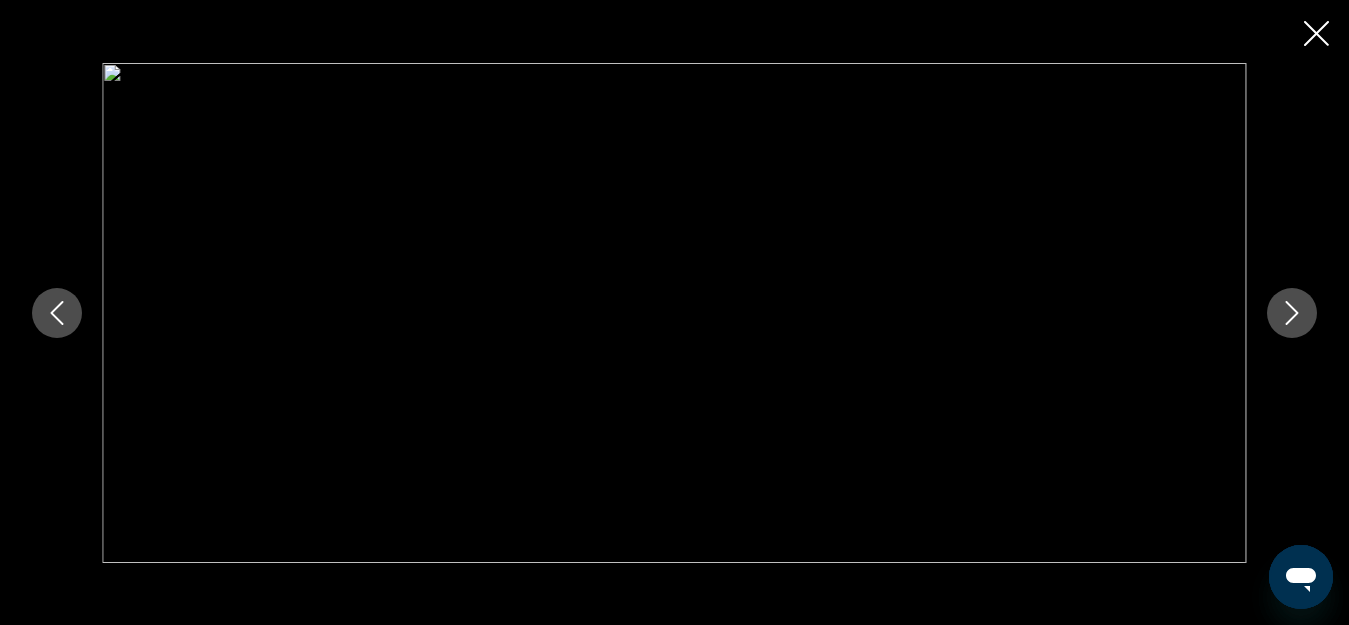 click at bounding box center [1291, 313] 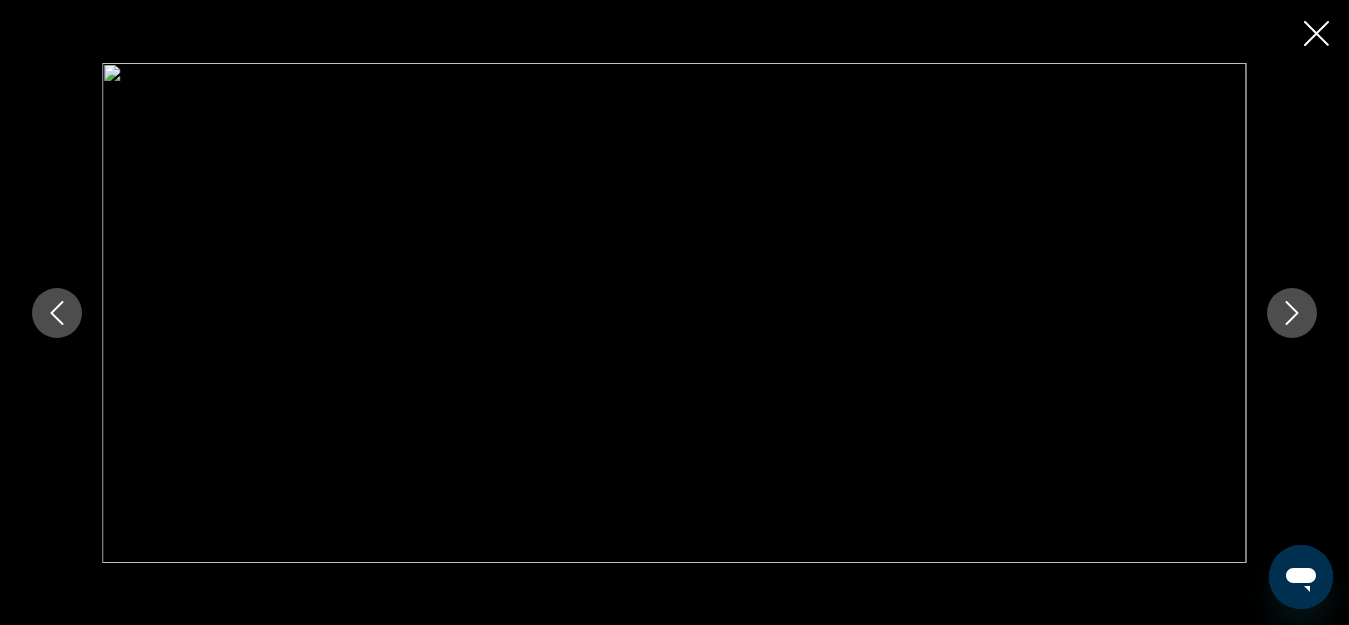 click at bounding box center [1292, 313] 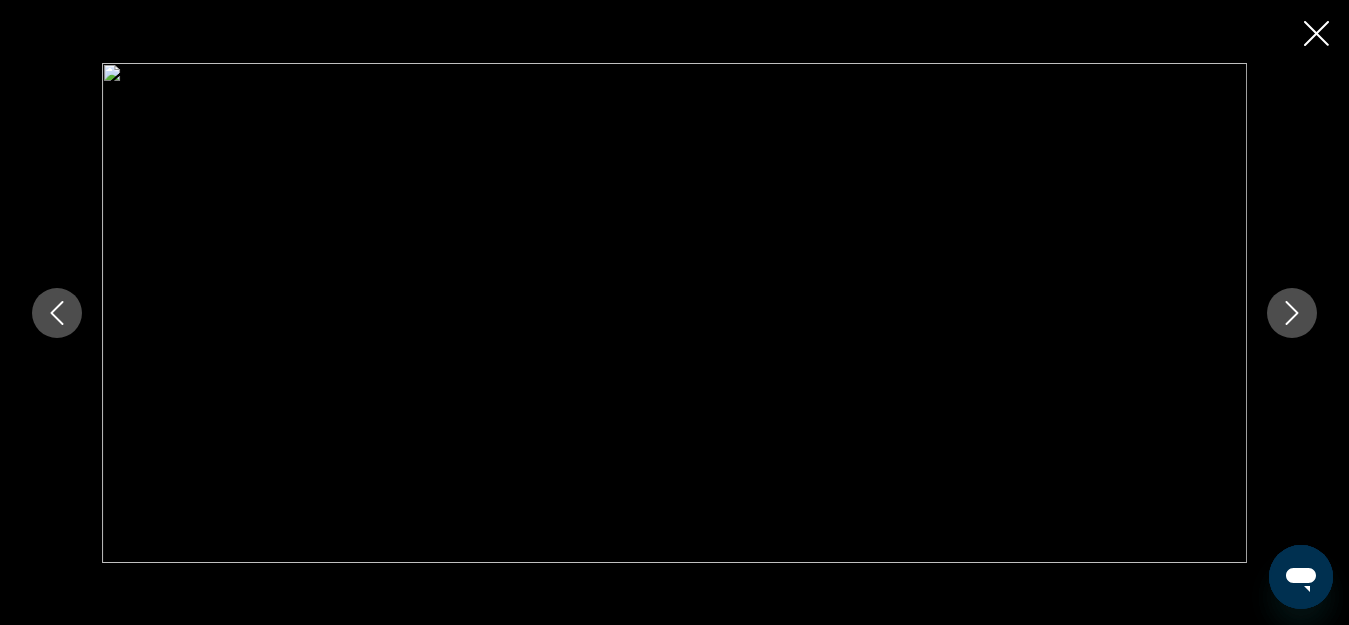 click at bounding box center [1292, 313] 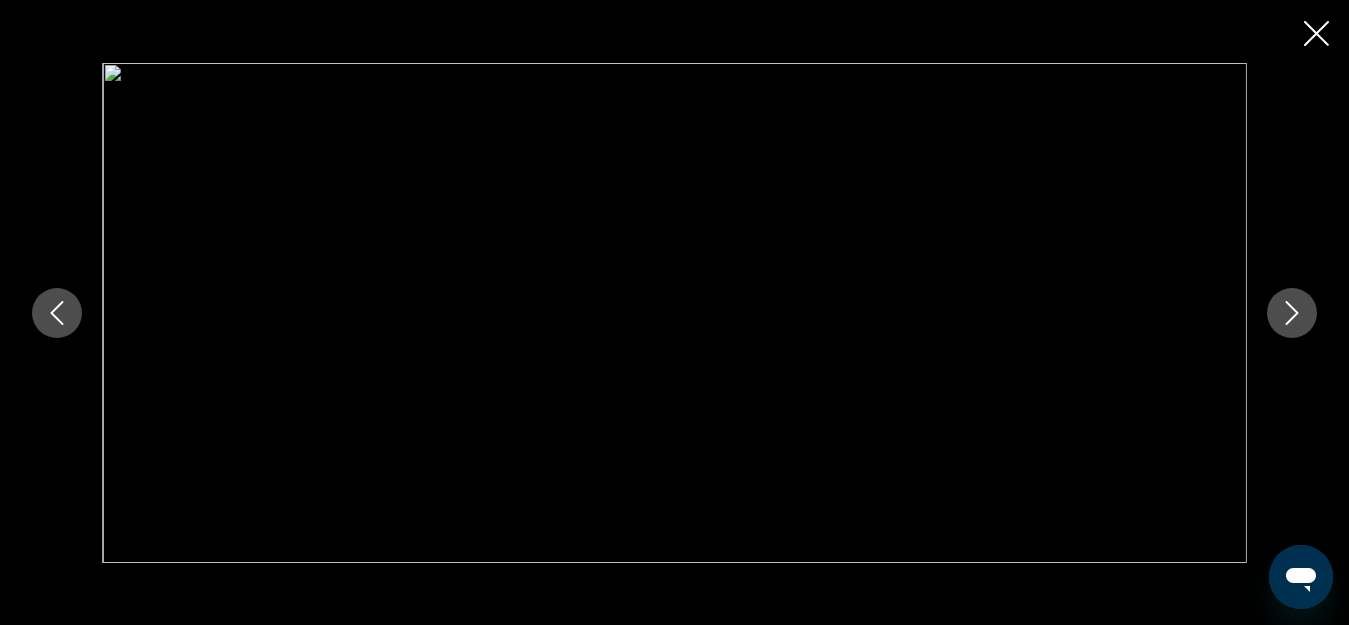click at bounding box center (1292, 313) 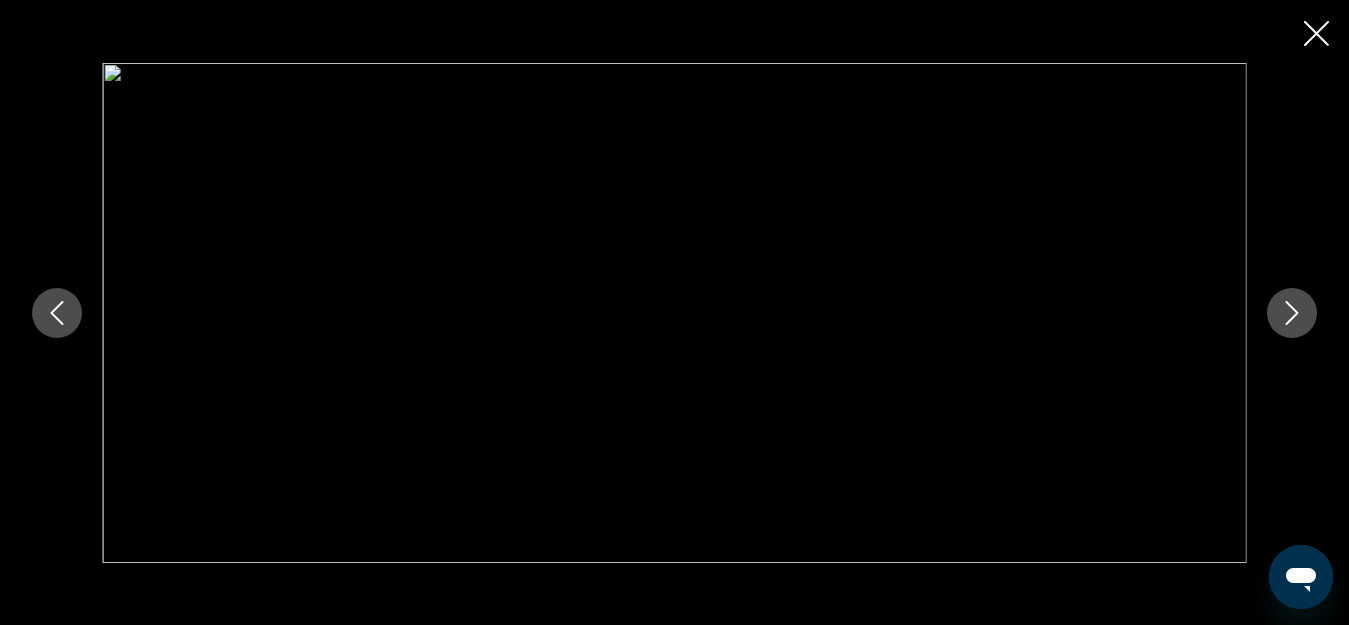 click at bounding box center [1292, 313] 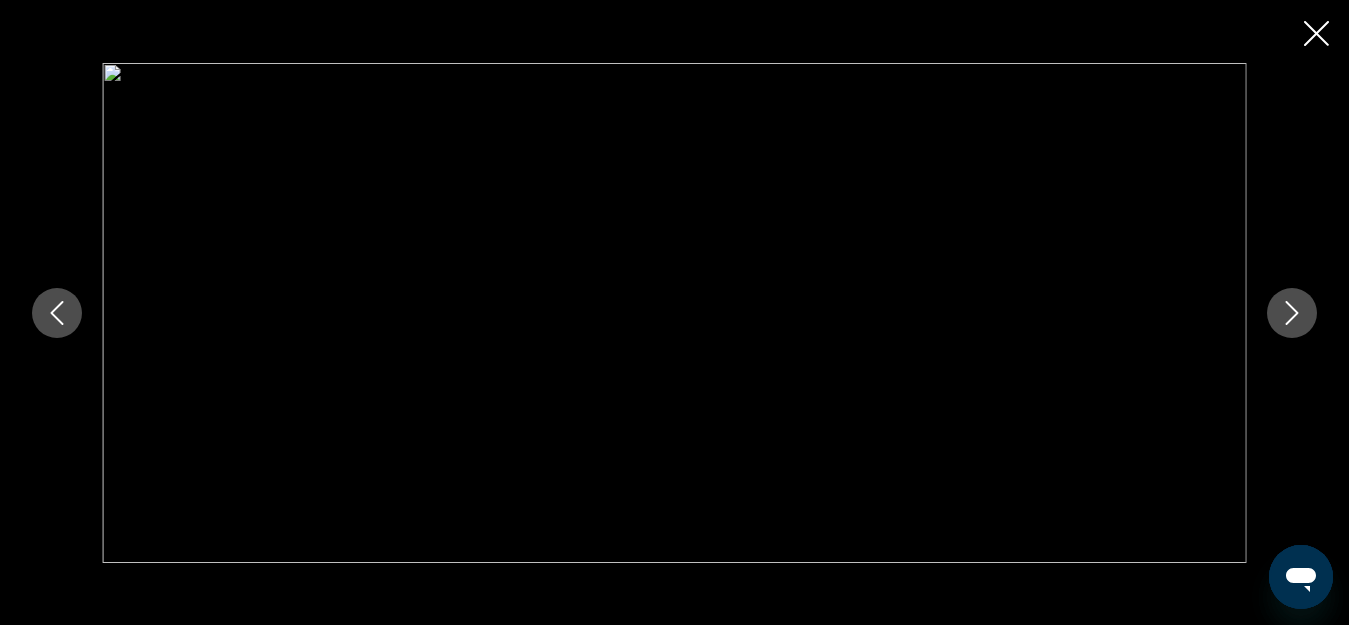 click at bounding box center [1292, 313] 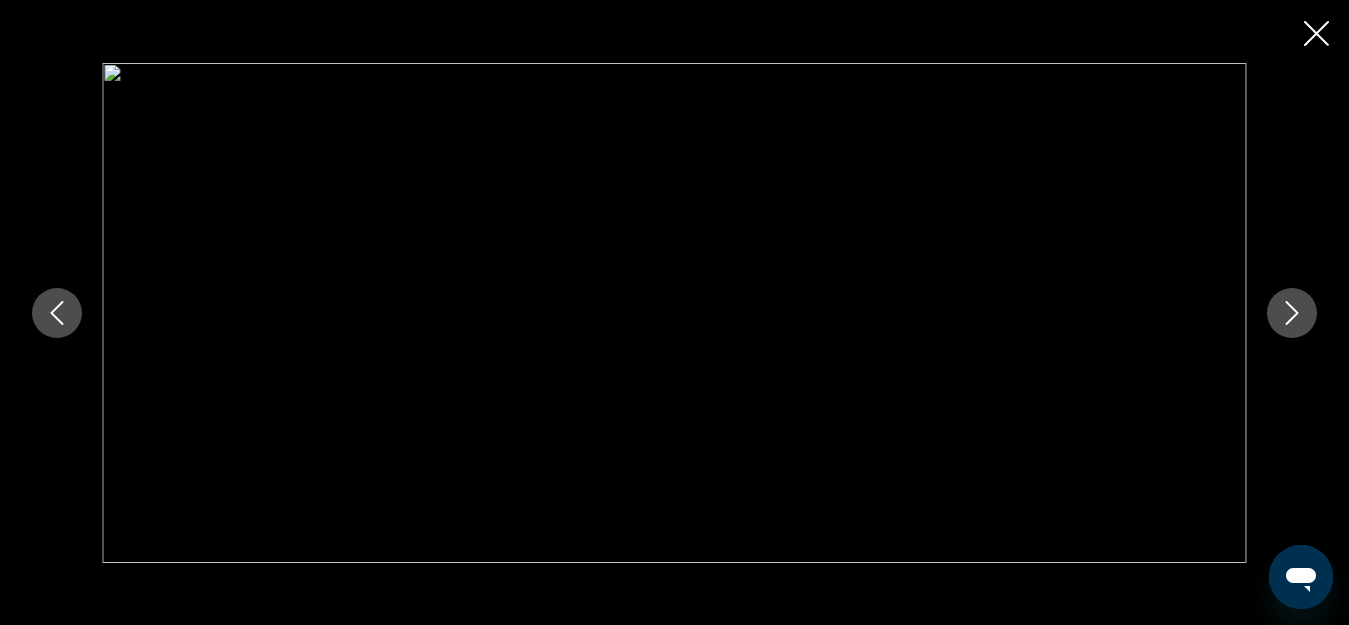 click at bounding box center (1292, 313) 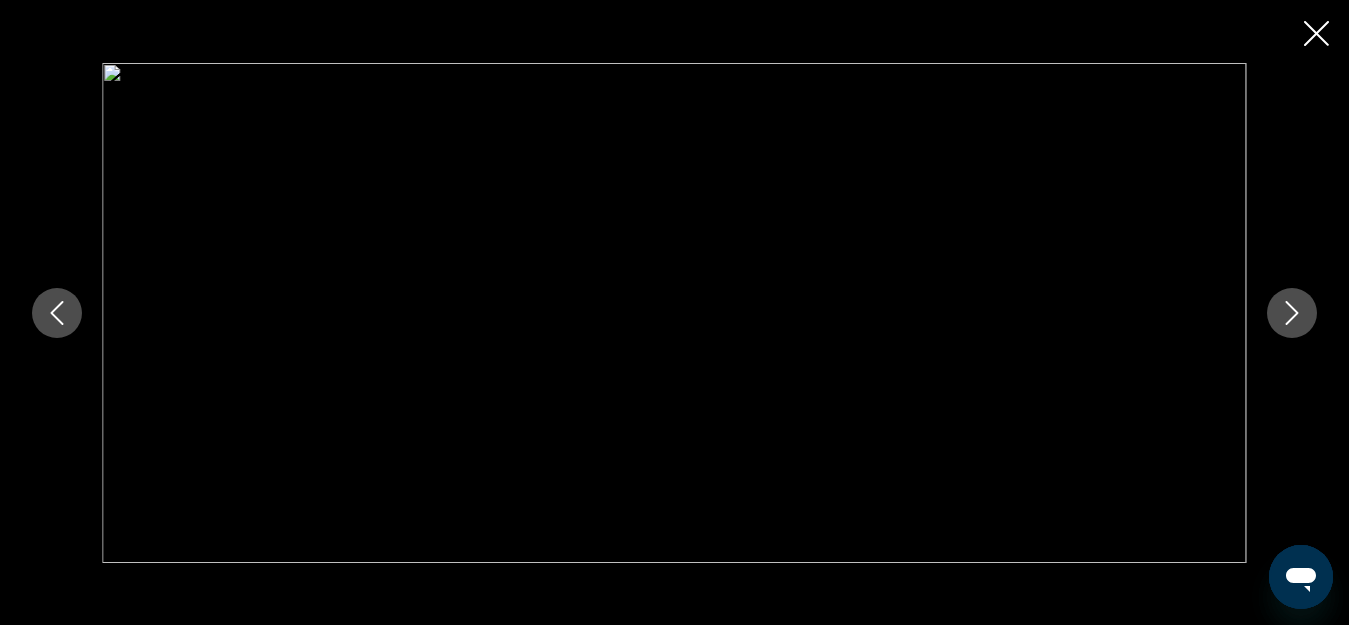 click at bounding box center [1292, 313] 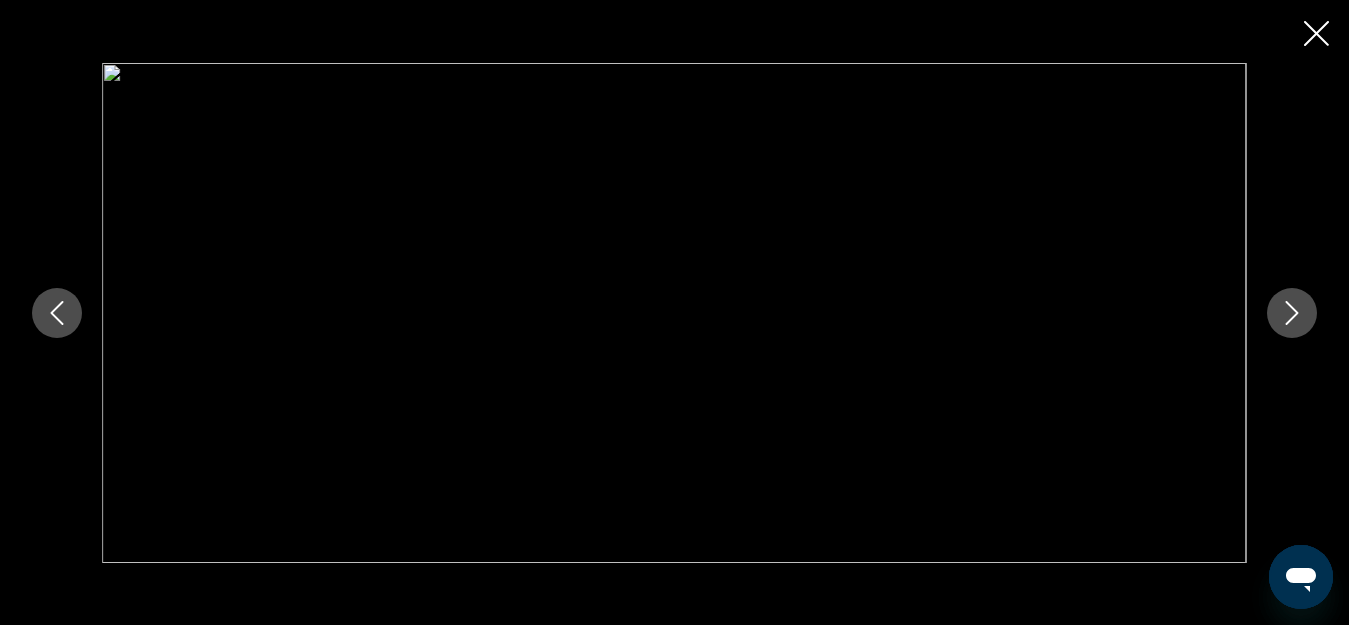 click at bounding box center (1292, 313) 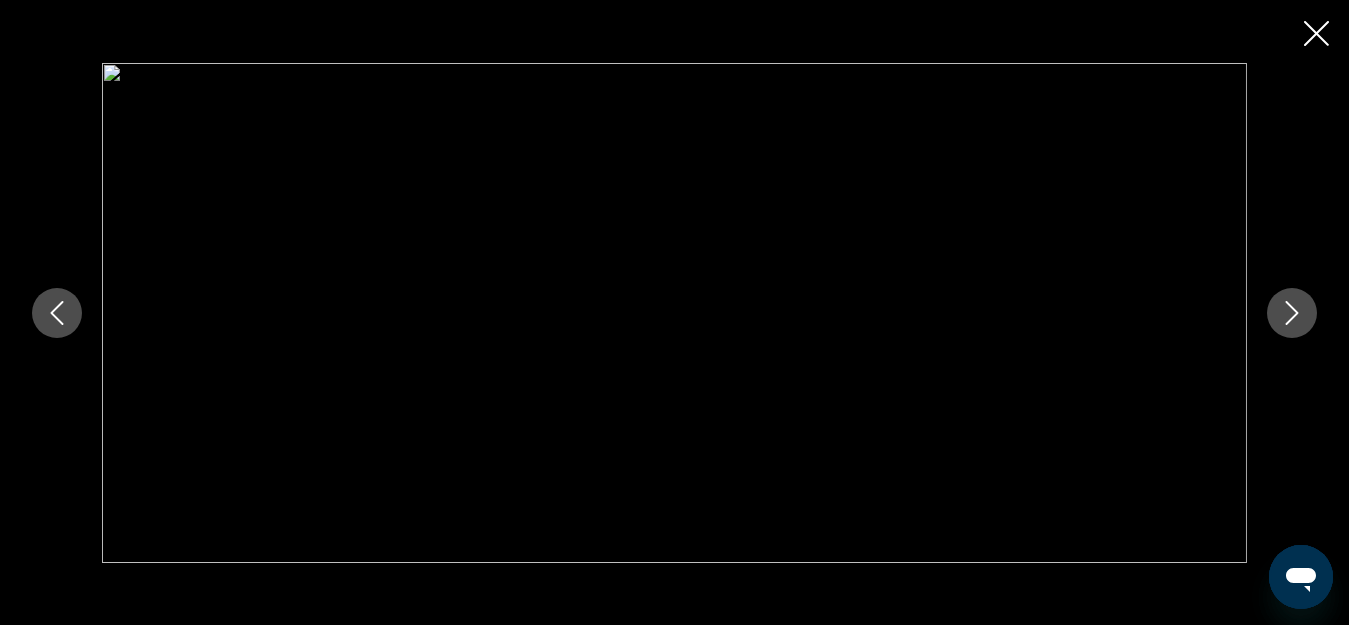 click at bounding box center [1292, 313] 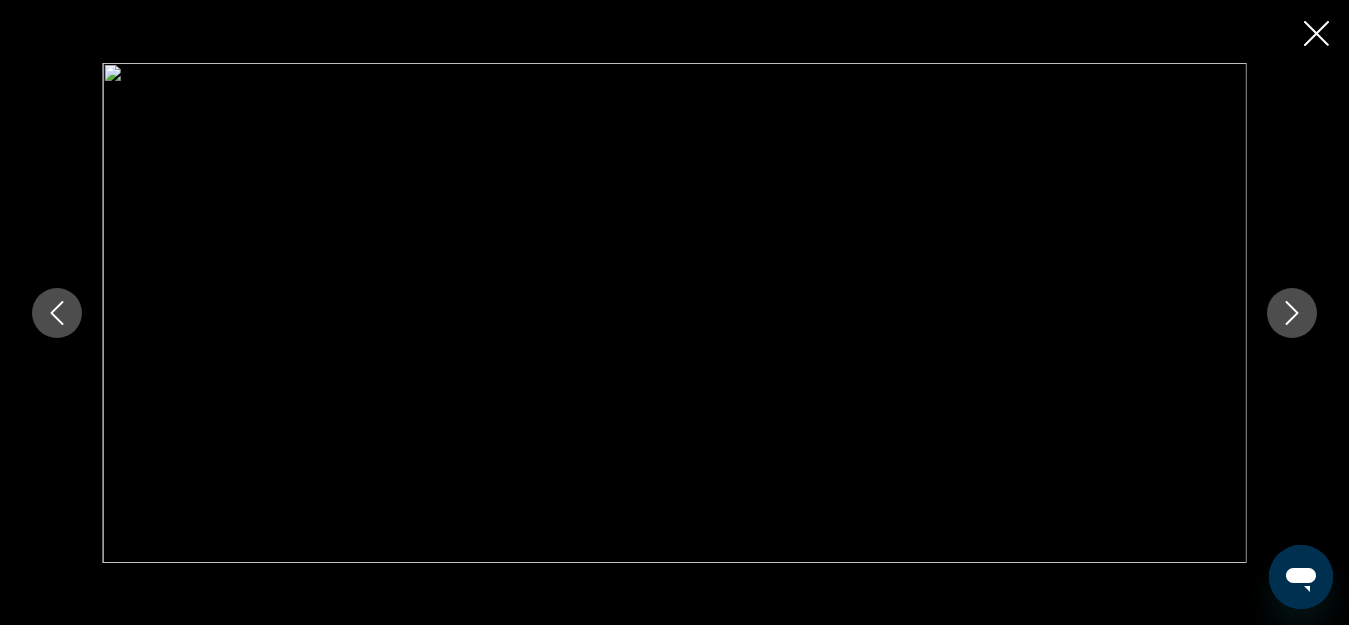 click at bounding box center (1292, 313) 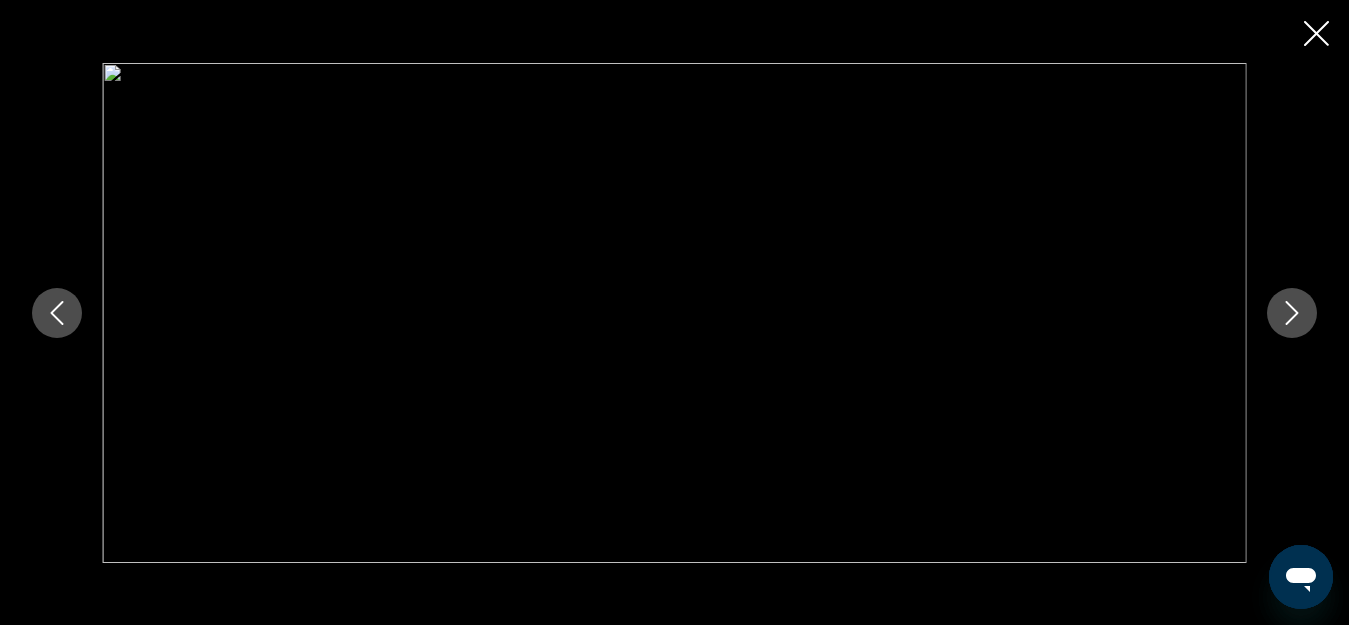 click at bounding box center [1291, 313] 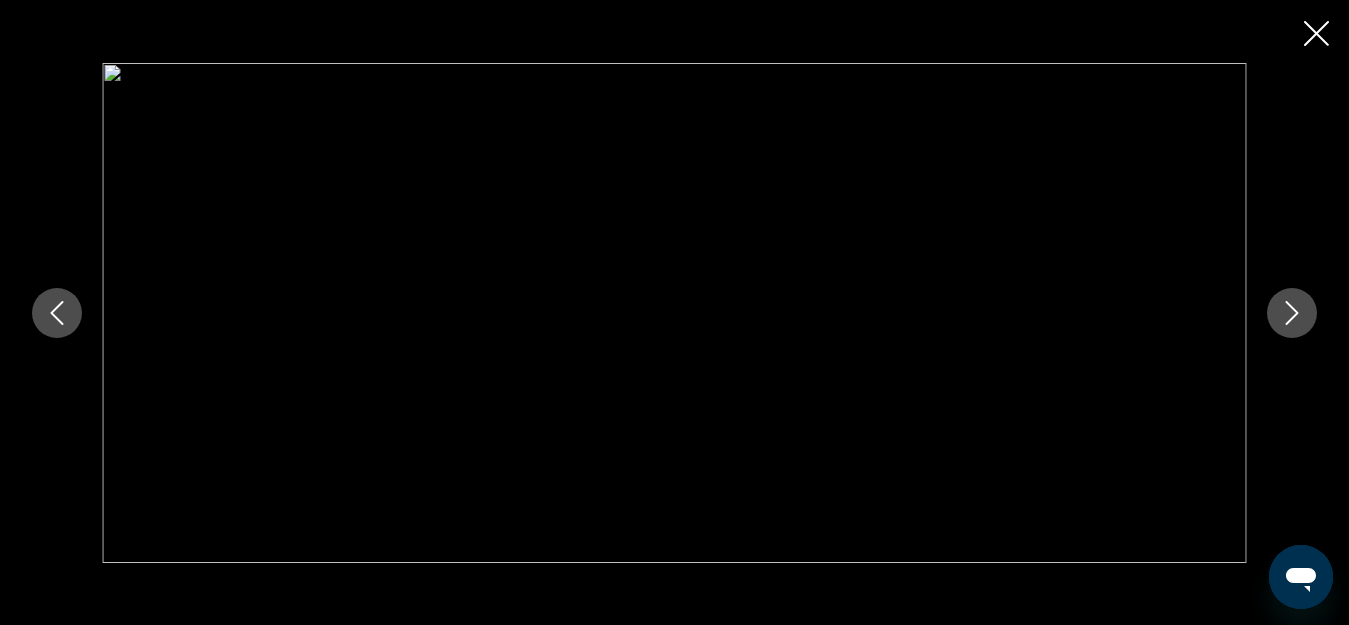 click at bounding box center (1291, 313) 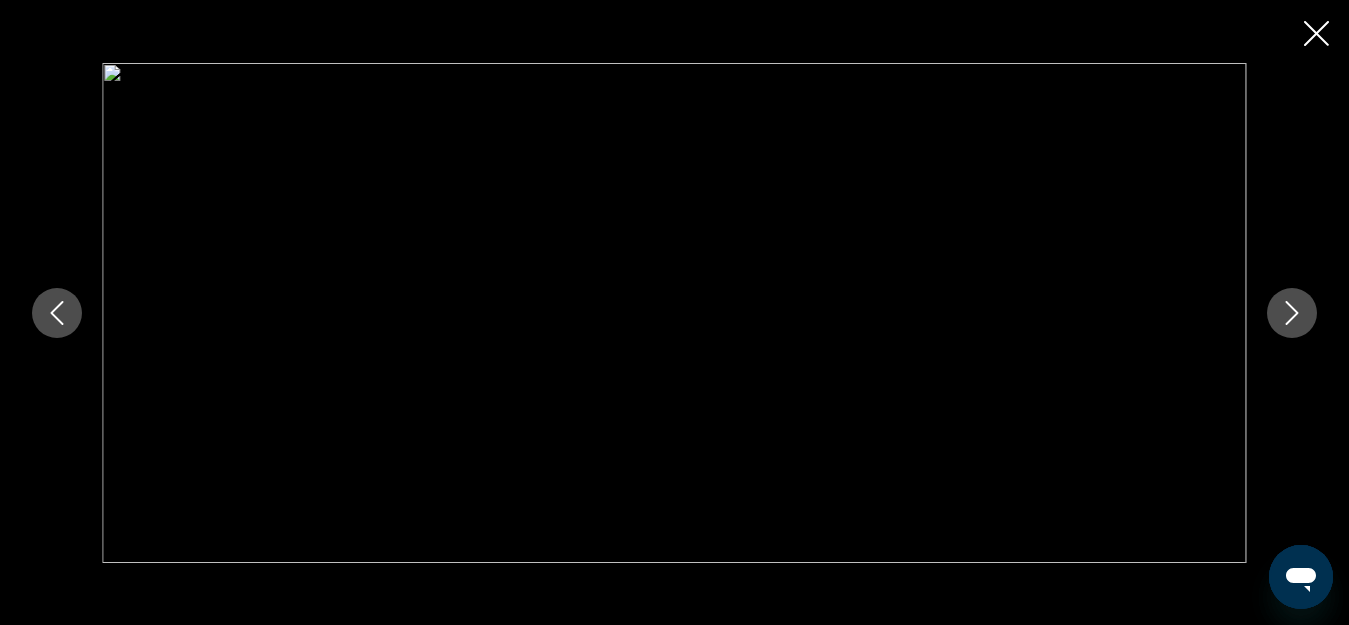 click at bounding box center [1292, 313] 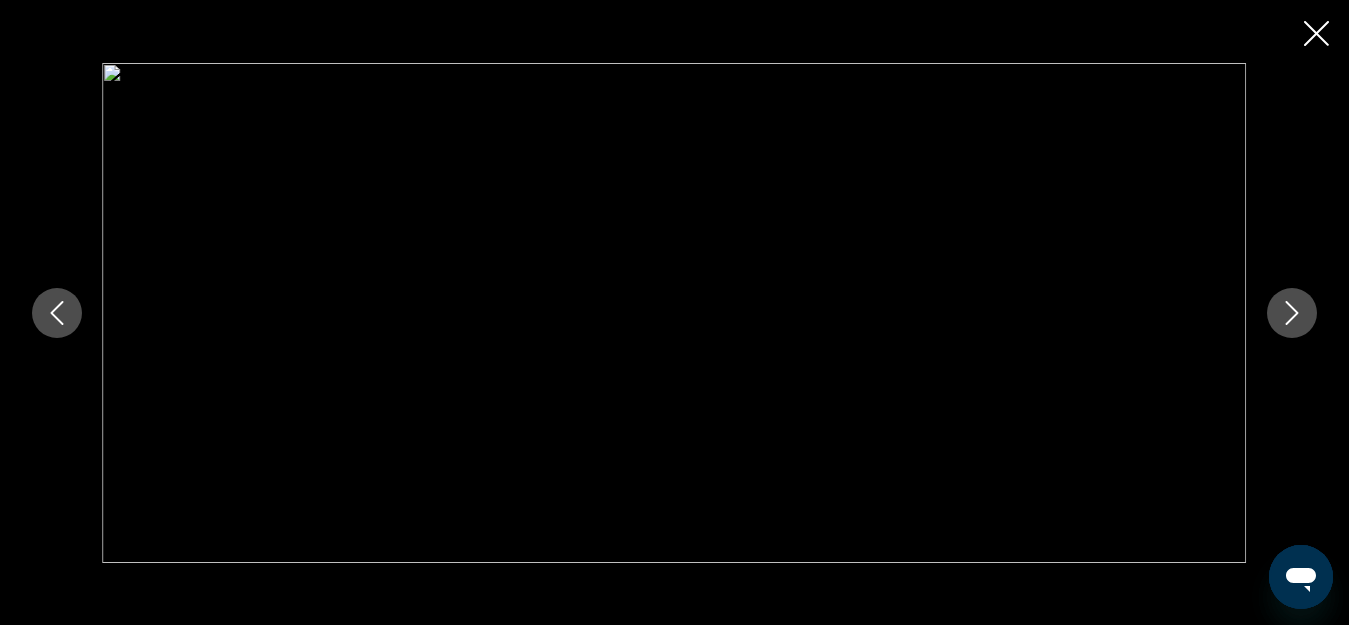click at bounding box center [1292, 313] 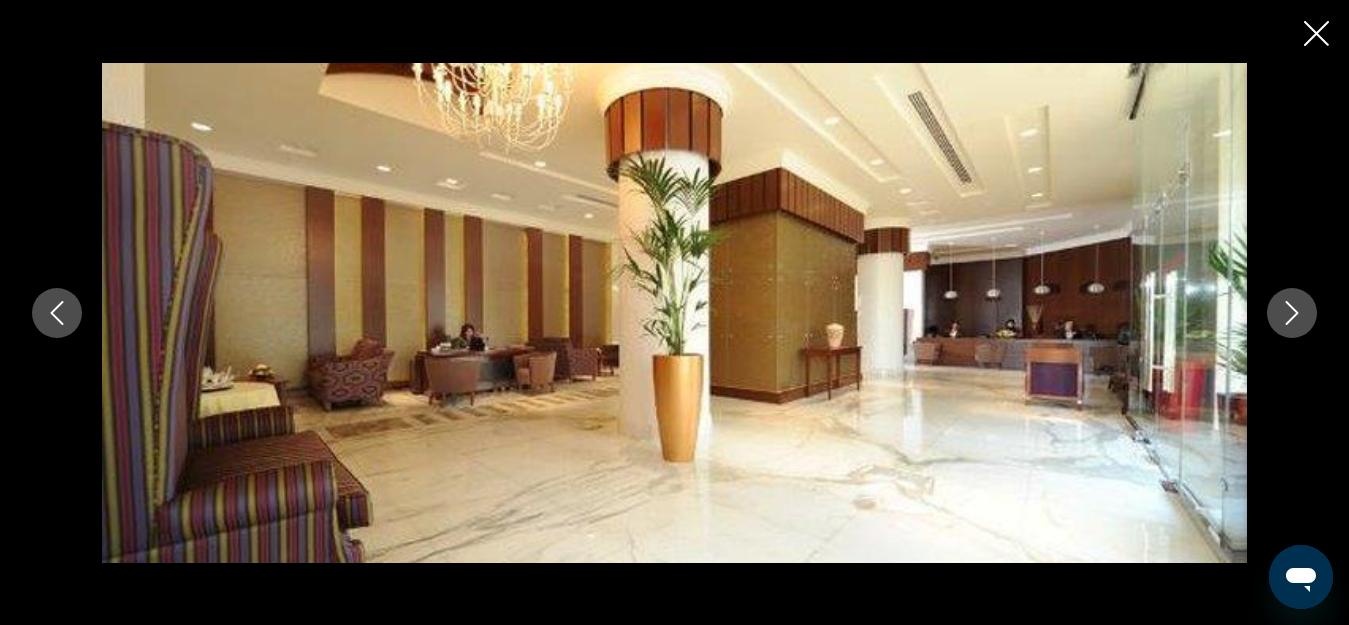 click at bounding box center [1316, 33] 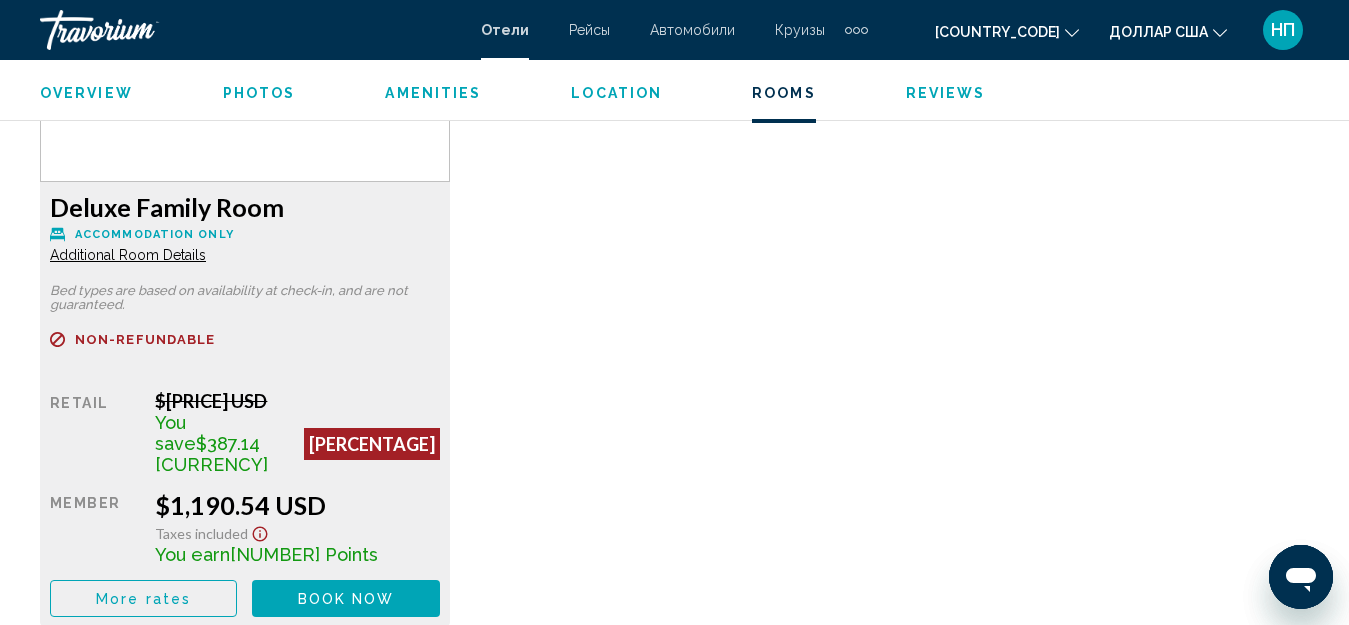 scroll, scrollTop: 5322, scrollLeft: 0, axis: vertical 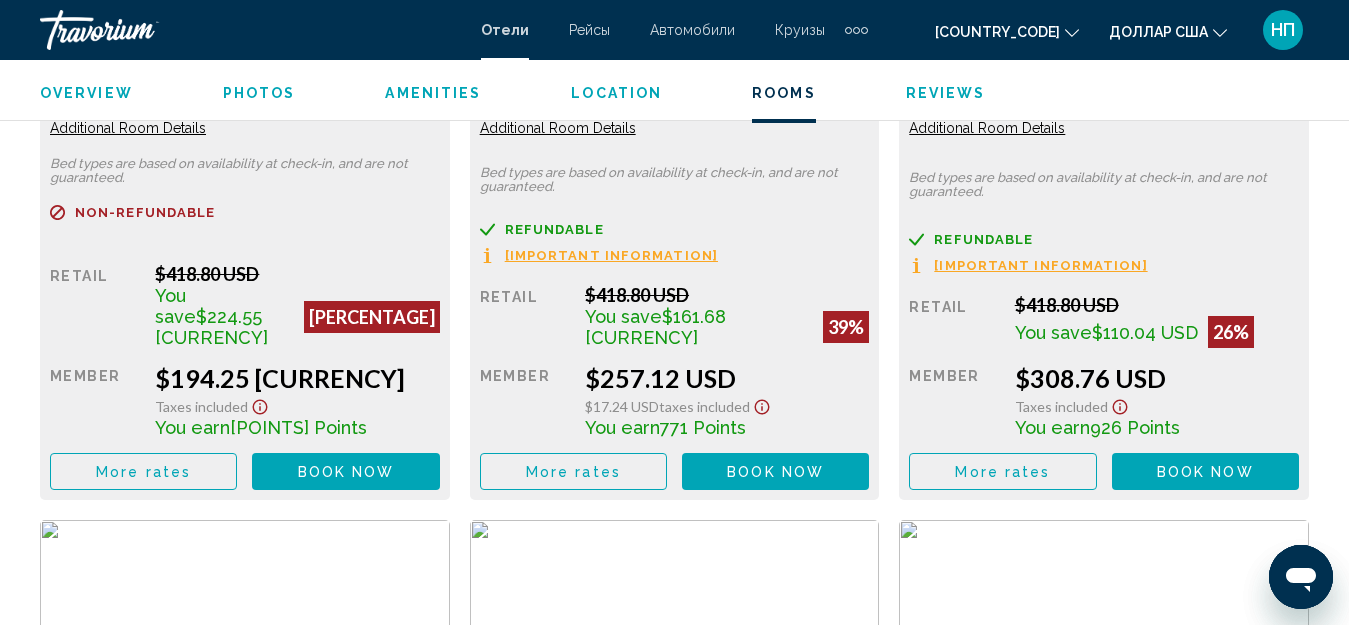 click on "Book now" at bounding box center [346, 472] 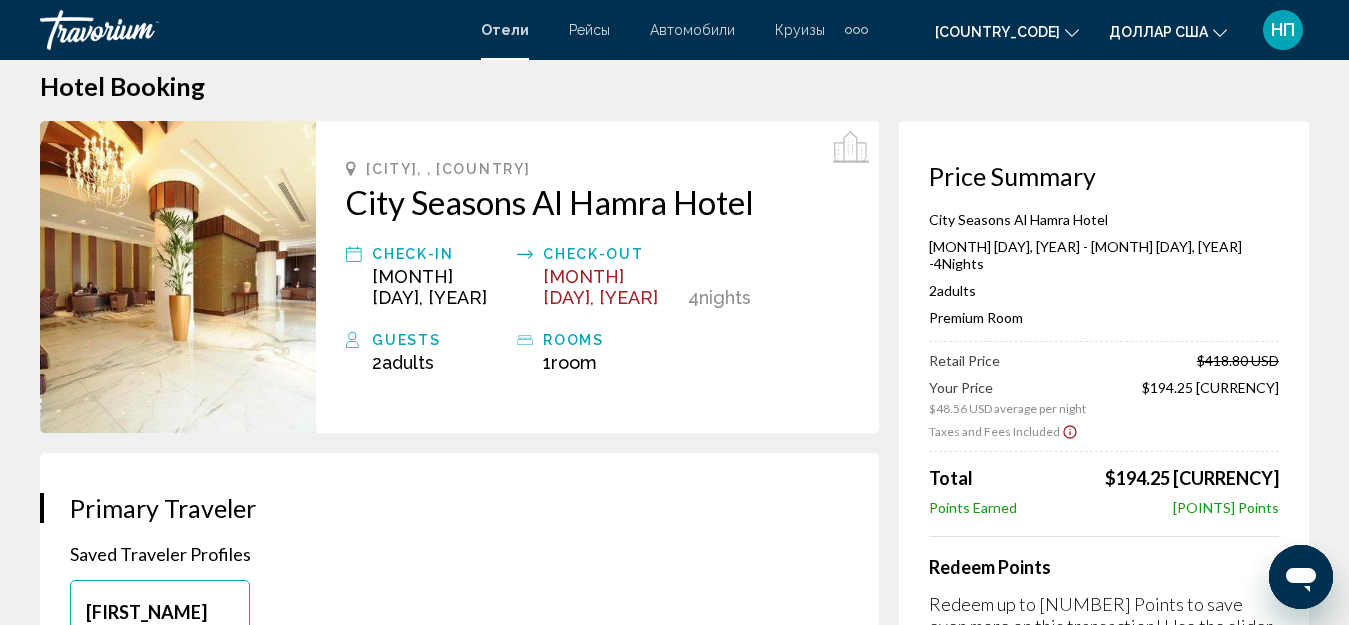 scroll, scrollTop: 0, scrollLeft: 0, axis: both 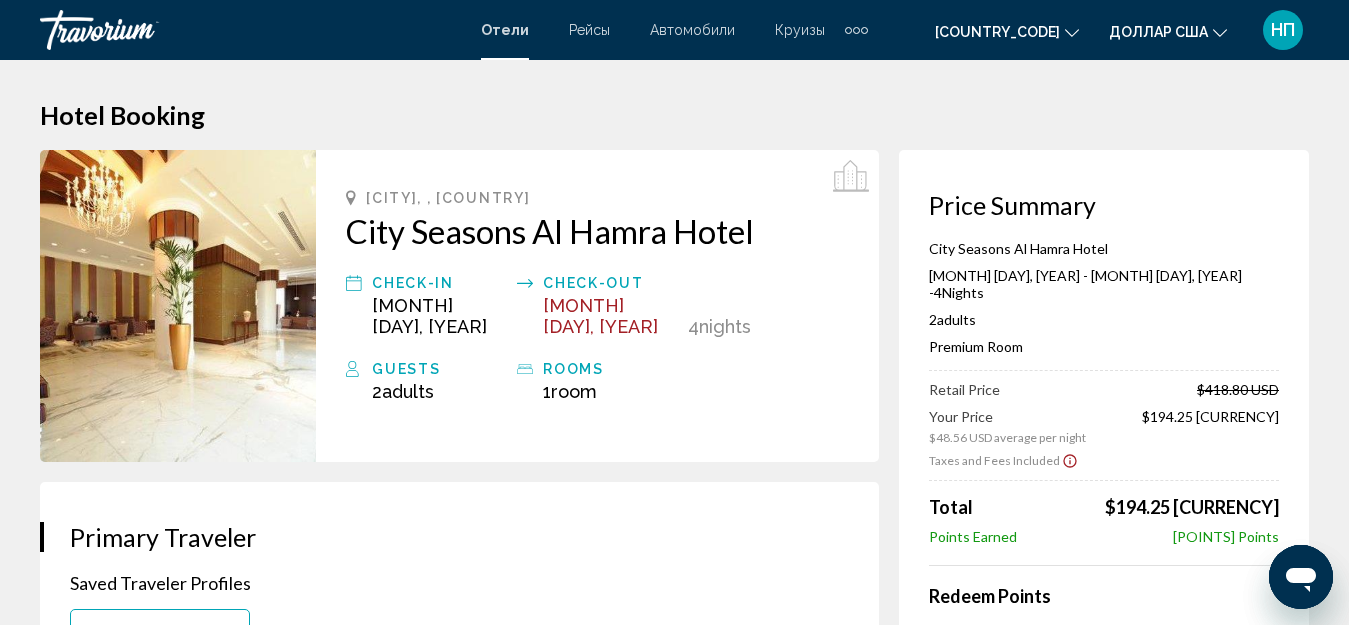 click on "ru
English Español français Italiano português русский" at bounding box center [1007, 31] 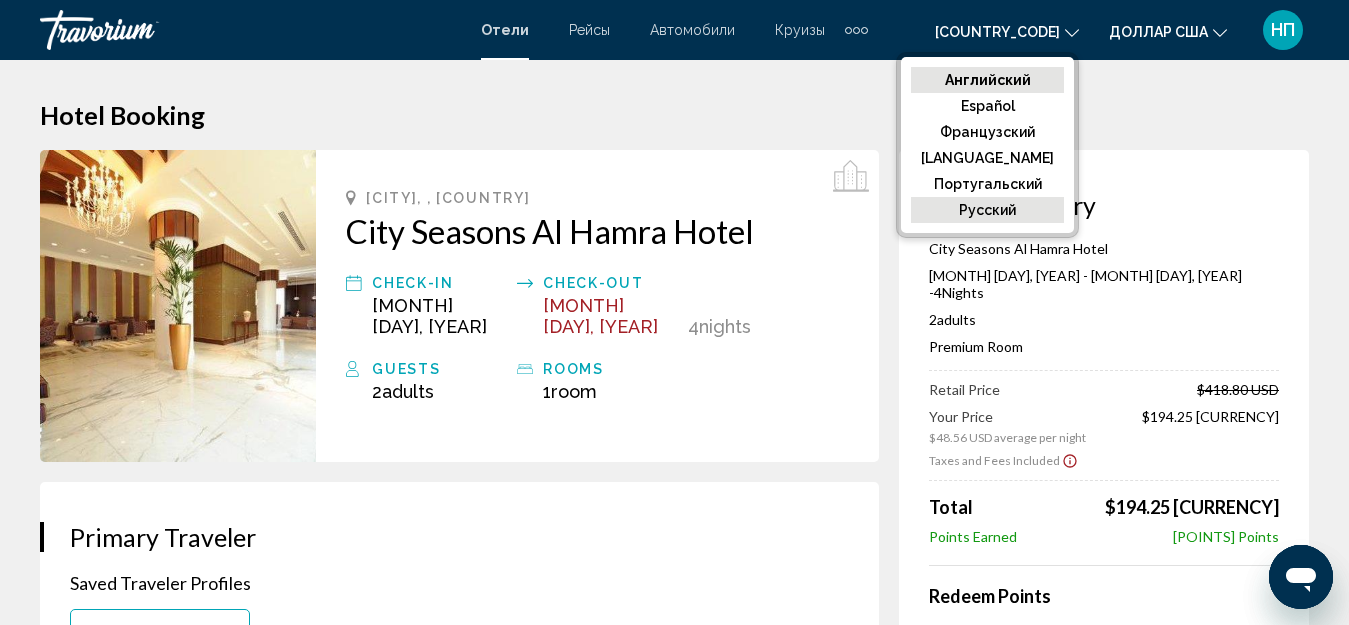 click on "русский" at bounding box center [988, 80] 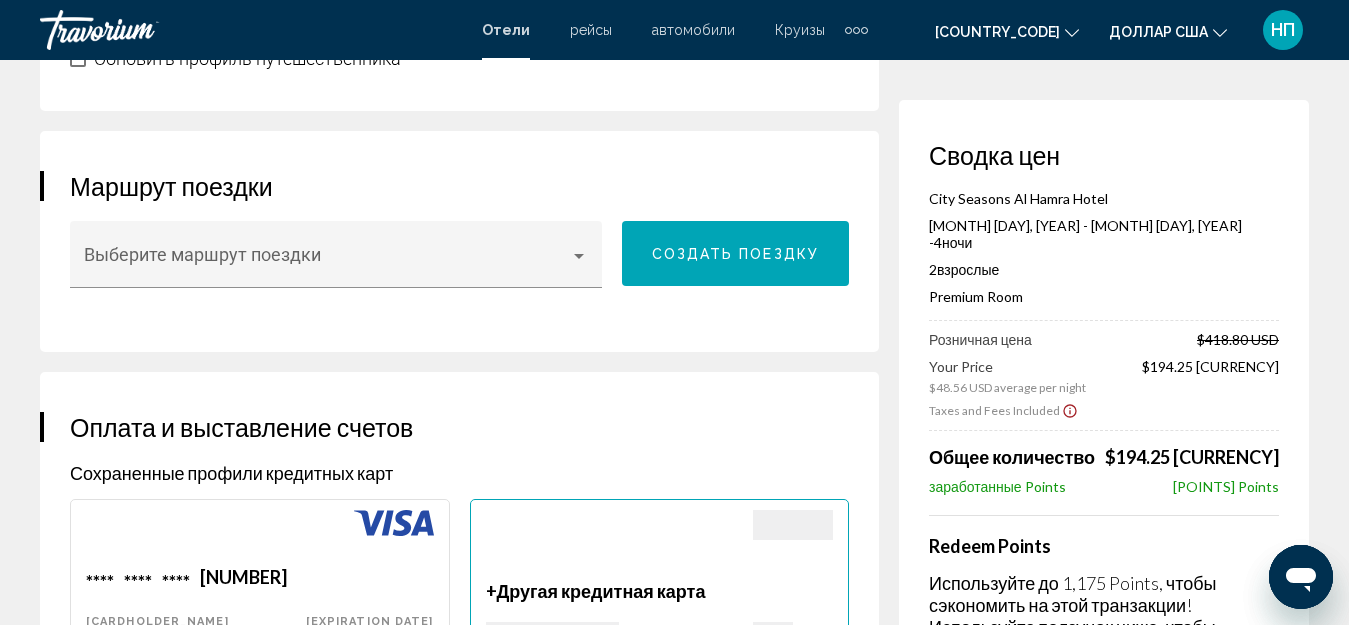 scroll, scrollTop: 1200, scrollLeft: 0, axis: vertical 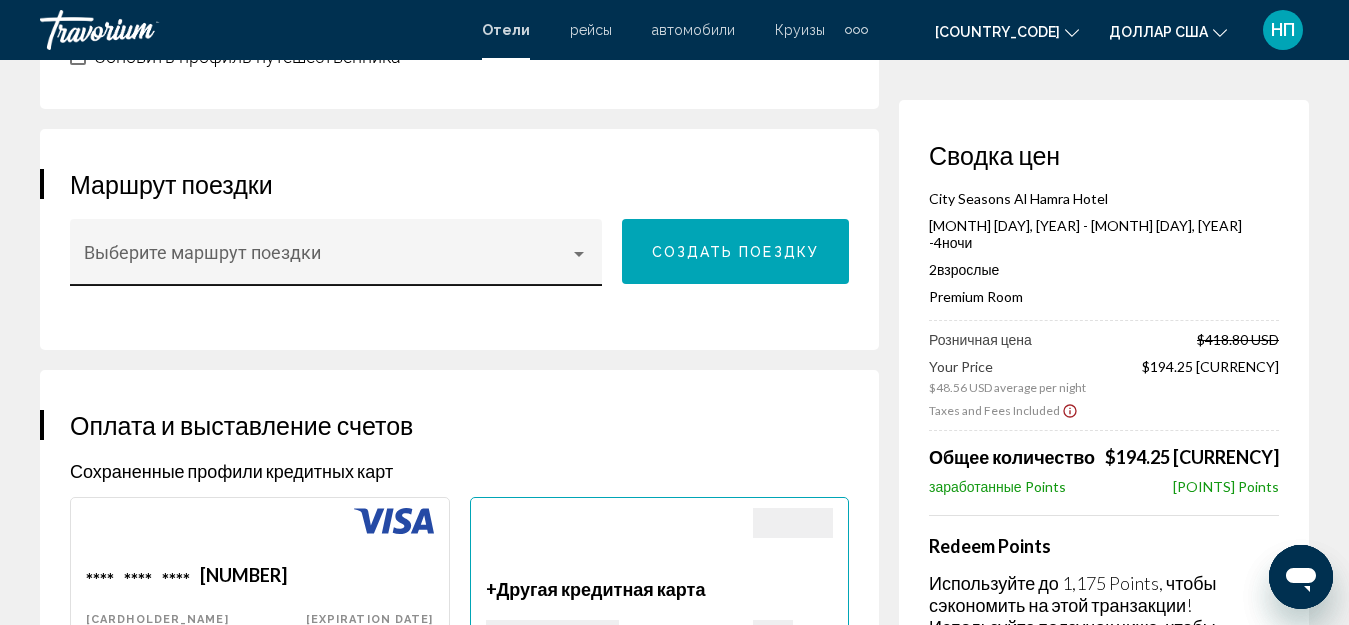 click at bounding box center (579, 254) 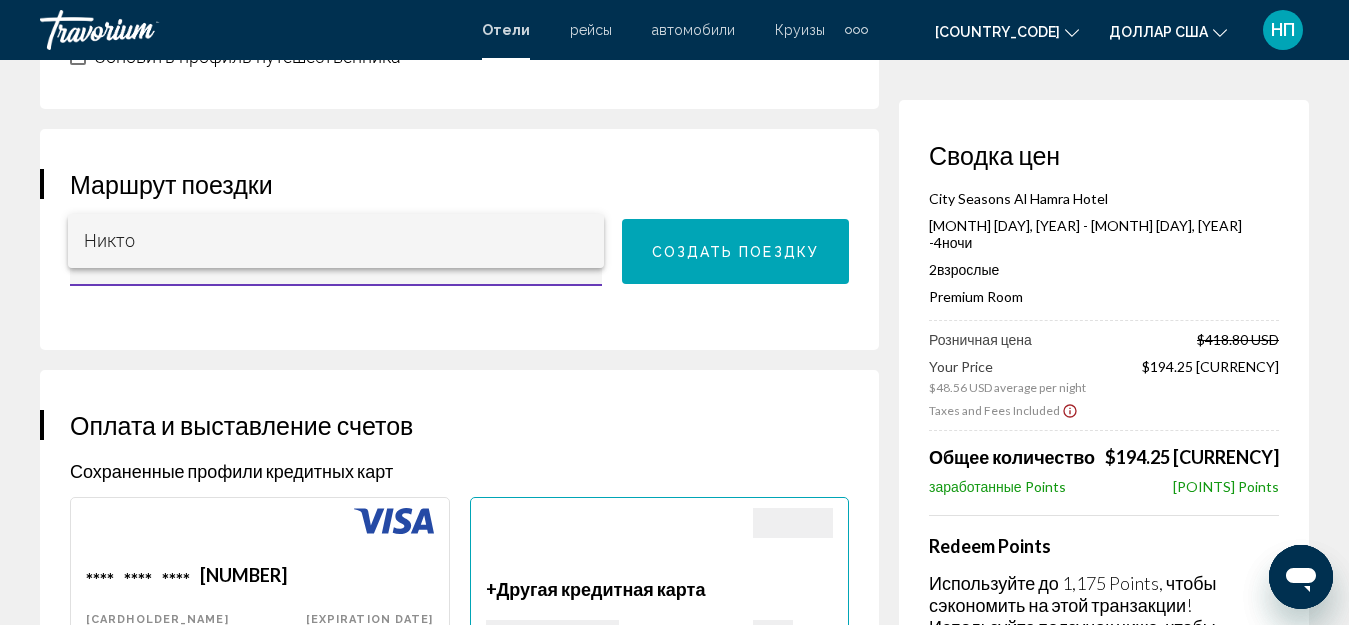 click at bounding box center (674, 312) 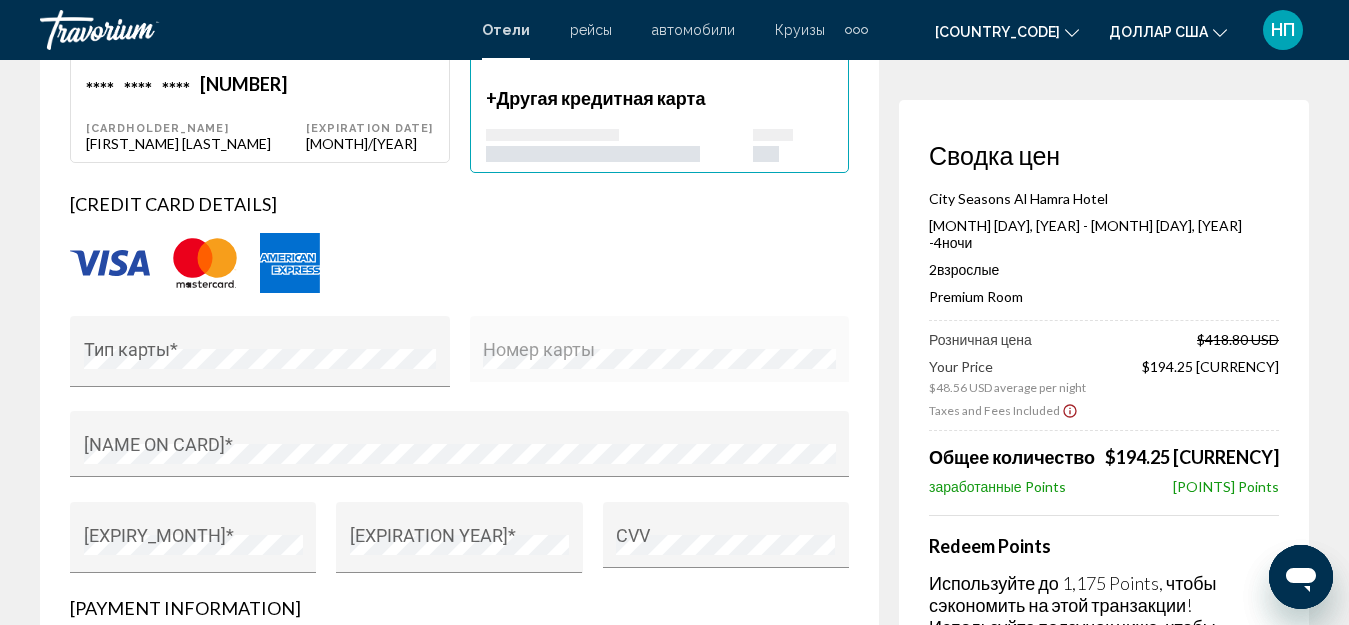 scroll, scrollTop: 1700, scrollLeft: 0, axis: vertical 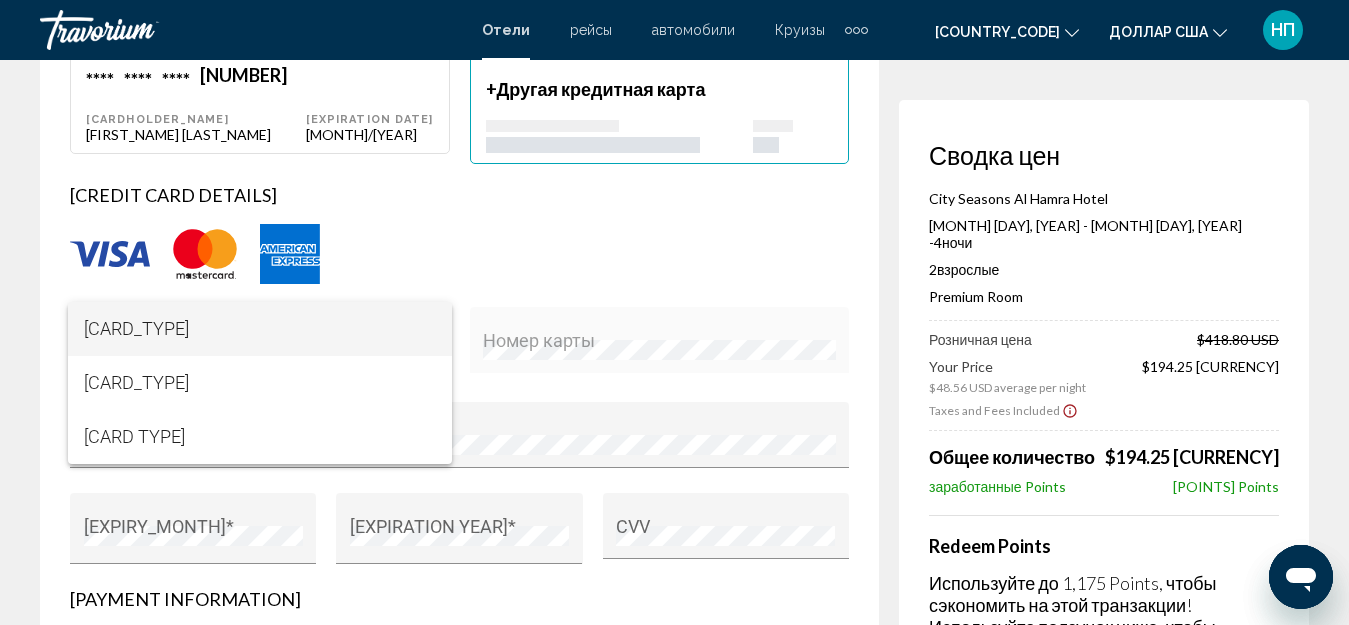 click on "[CARD_TYPE]" at bounding box center (136, 328) 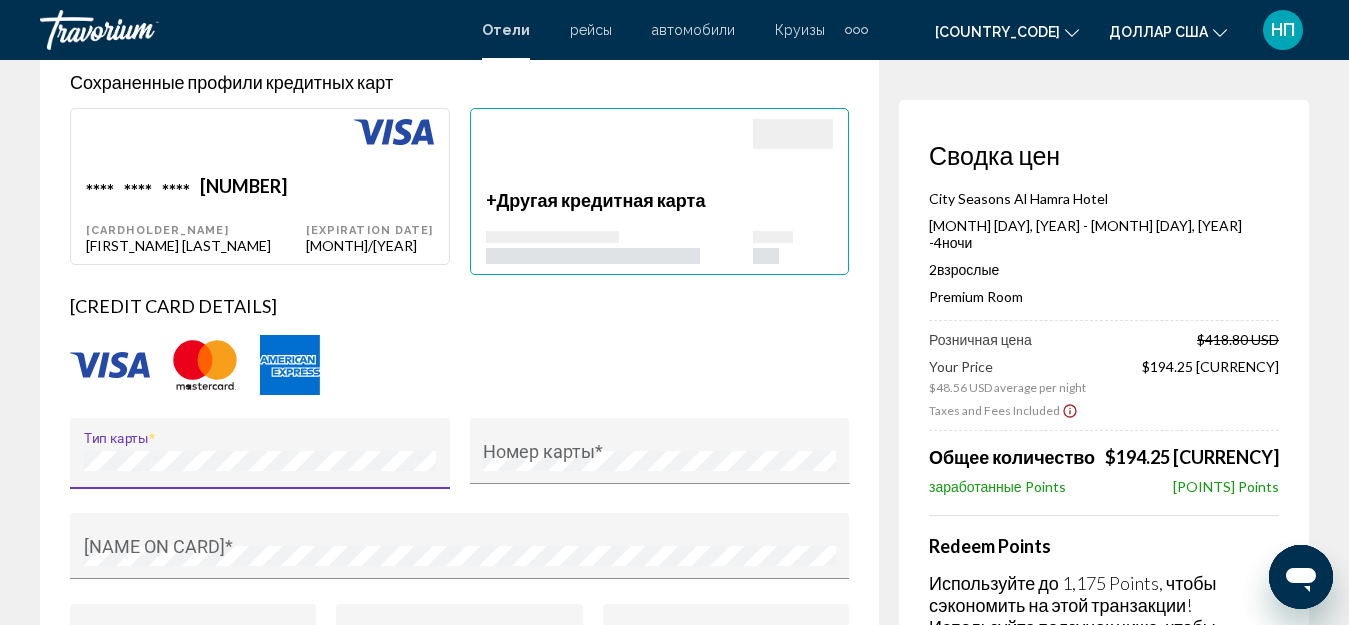 scroll, scrollTop: 1600, scrollLeft: 0, axis: vertical 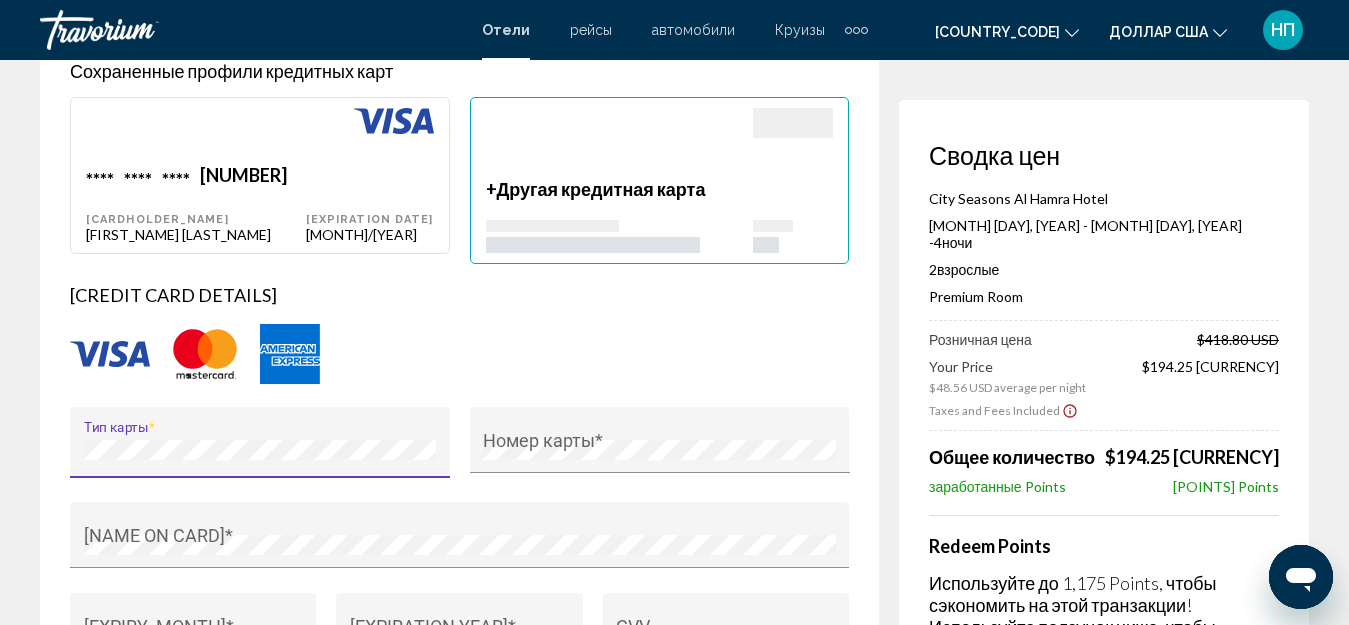 click on "[NUMBER]" at bounding box center [243, 177] 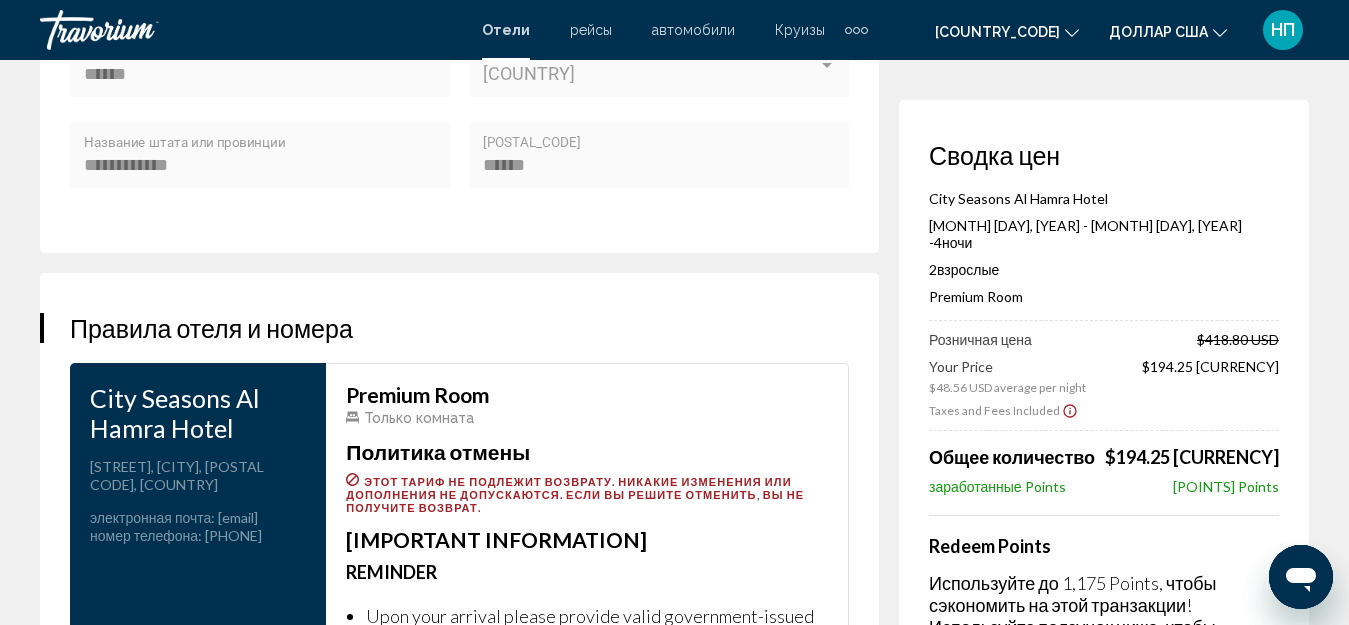 scroll, scrollTop: 3000, scrollLeft: 0, axis: vertical 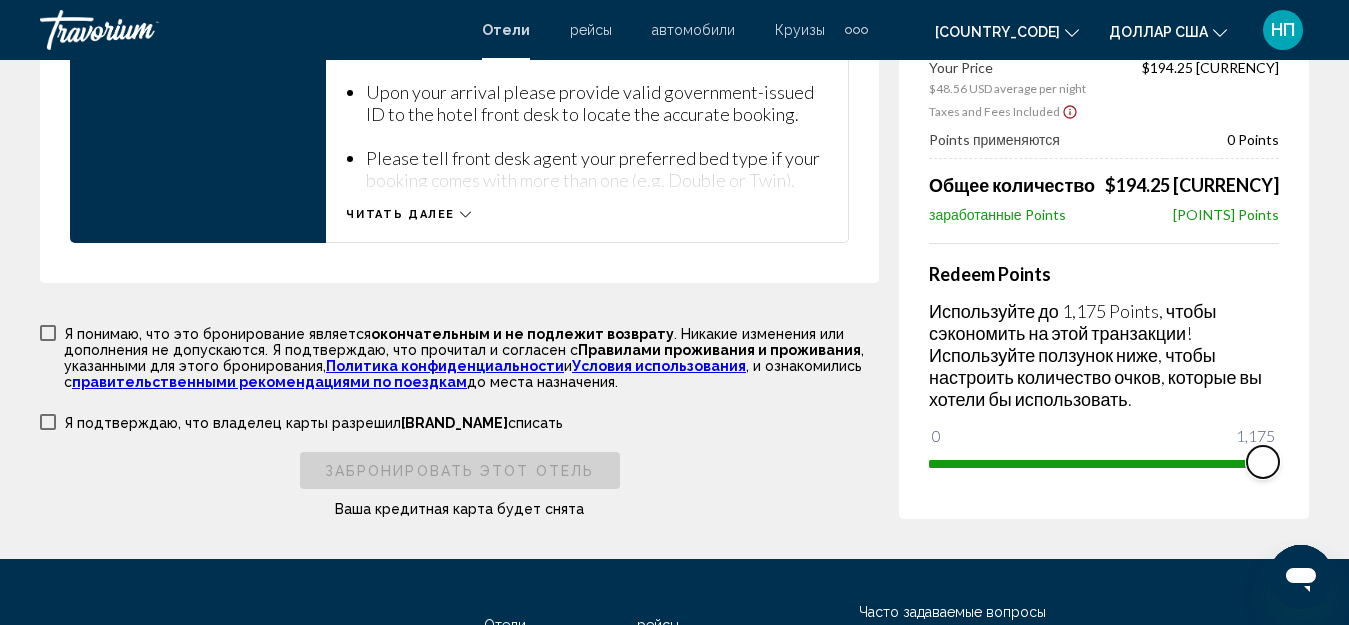 drag, startPoint x: 944, startPoint y: 435, endPoint x: 1281, endPoint y: 431, distance: 337.02374 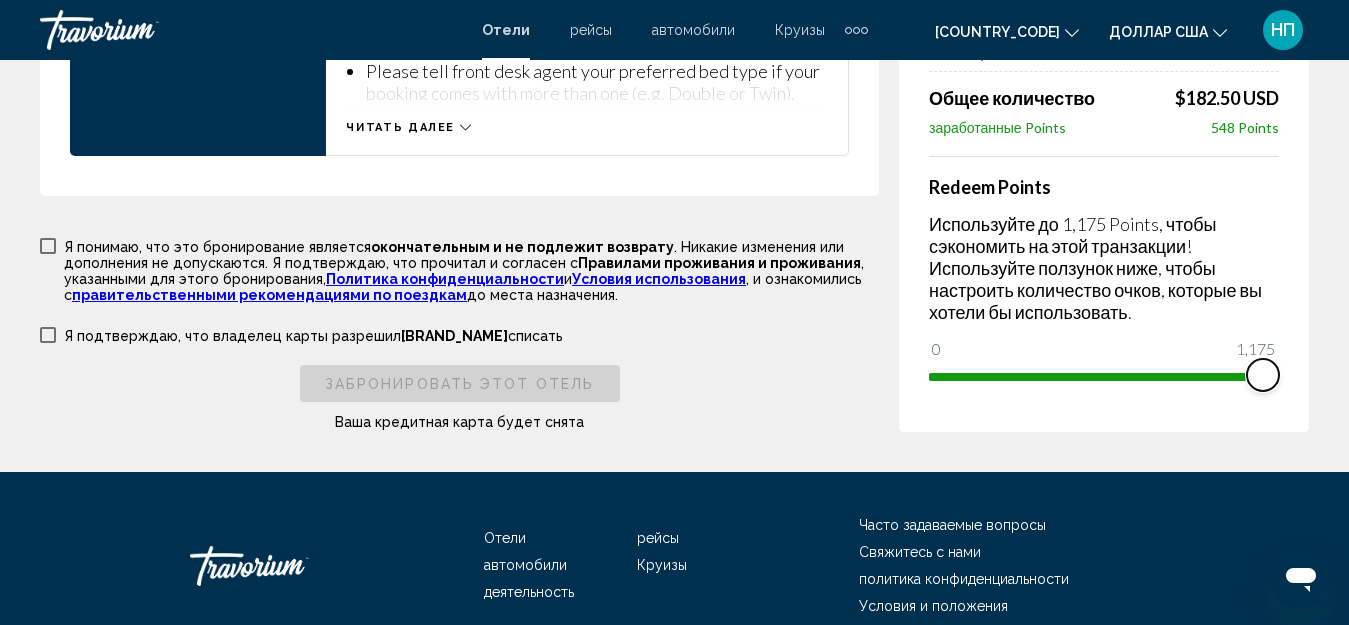 scroll, scrollTop: 3100, scrollLeft: 0, axis: vertical 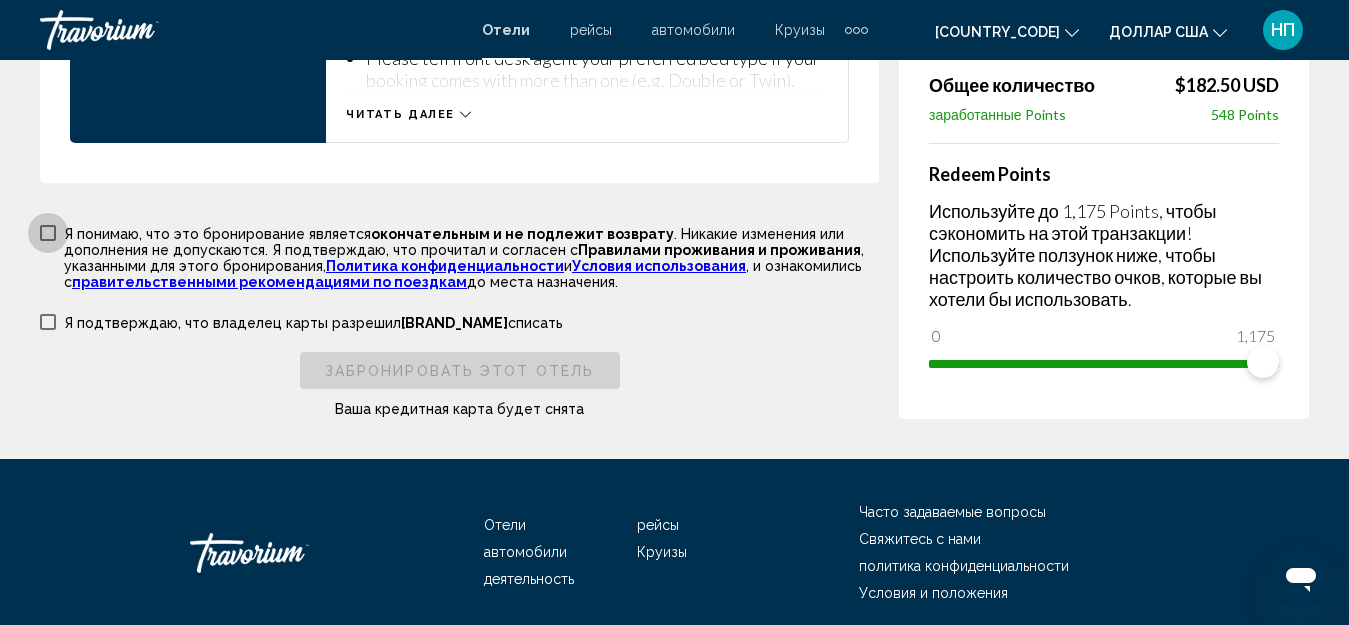 click at bounding box center [48, 233] 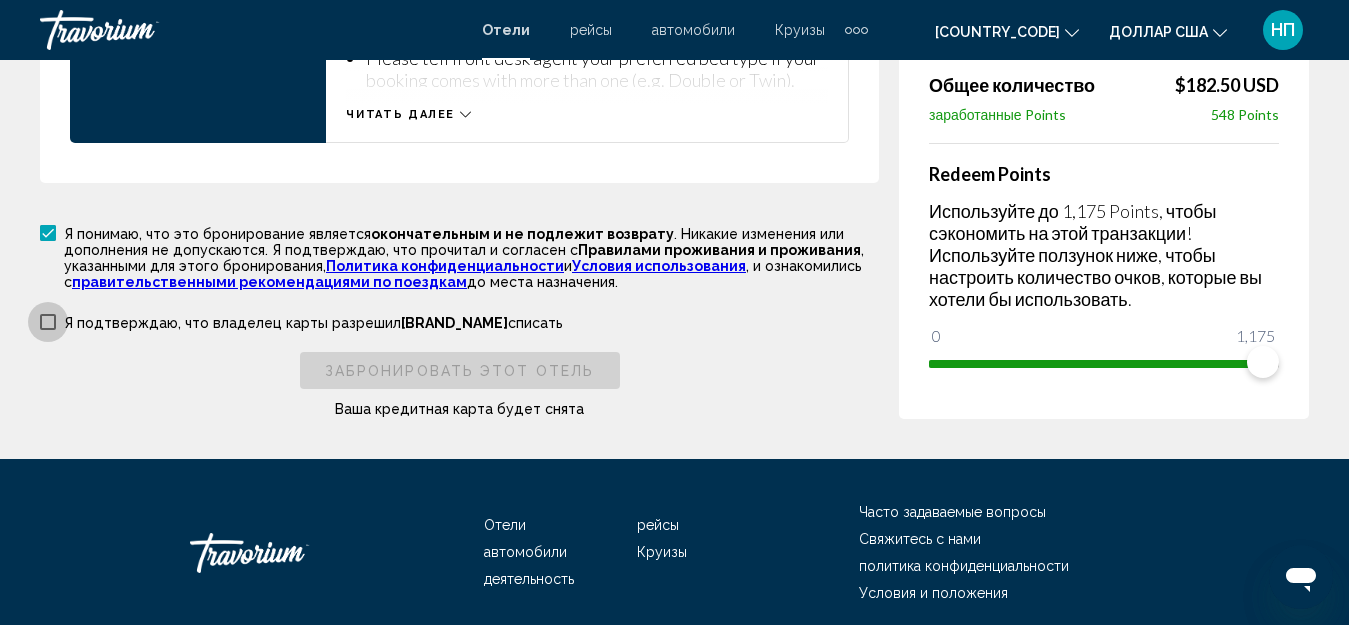 click at bounding box center [48, 322] 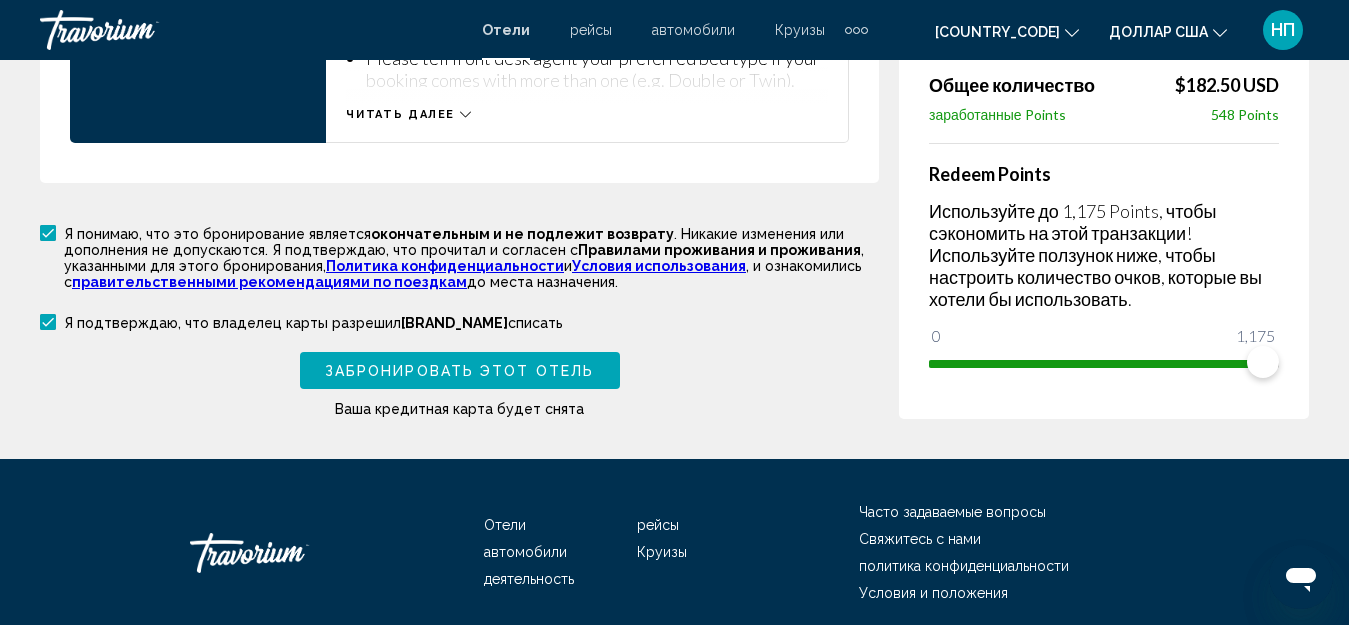 click on "Забронировать этот отель" at bounding box center [459, 371] 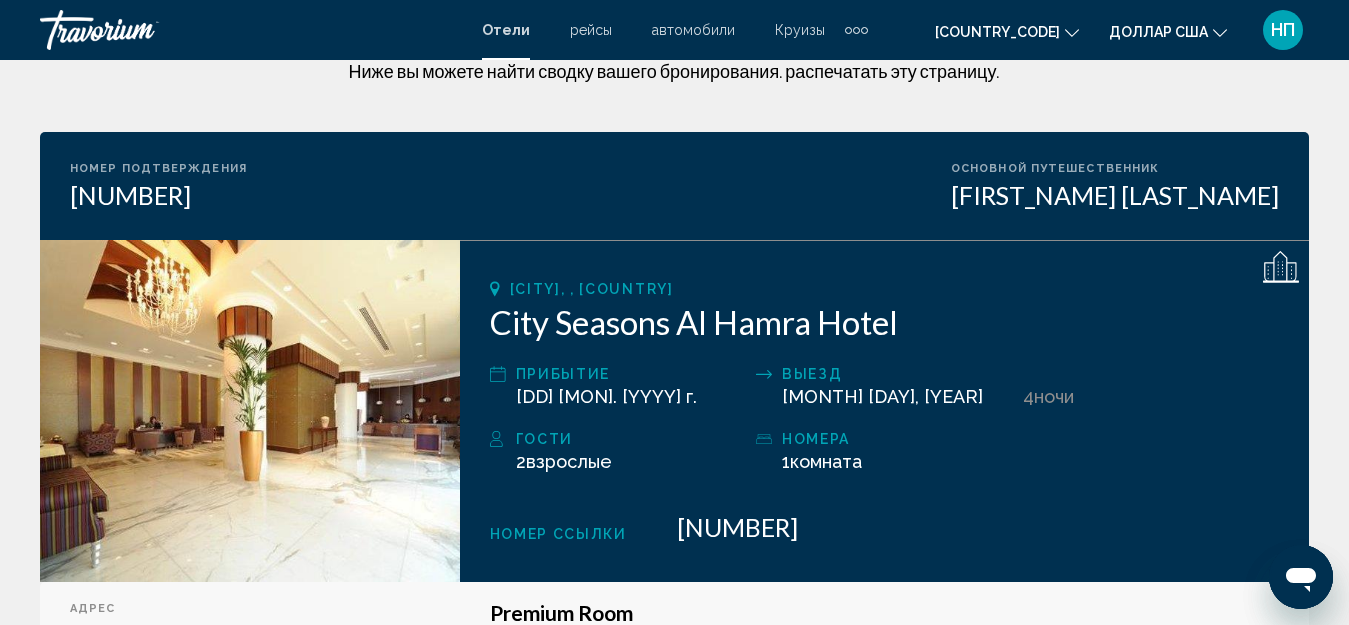 scroll, scrollTop: 45, scrollLeft: 0, axis: vertical 